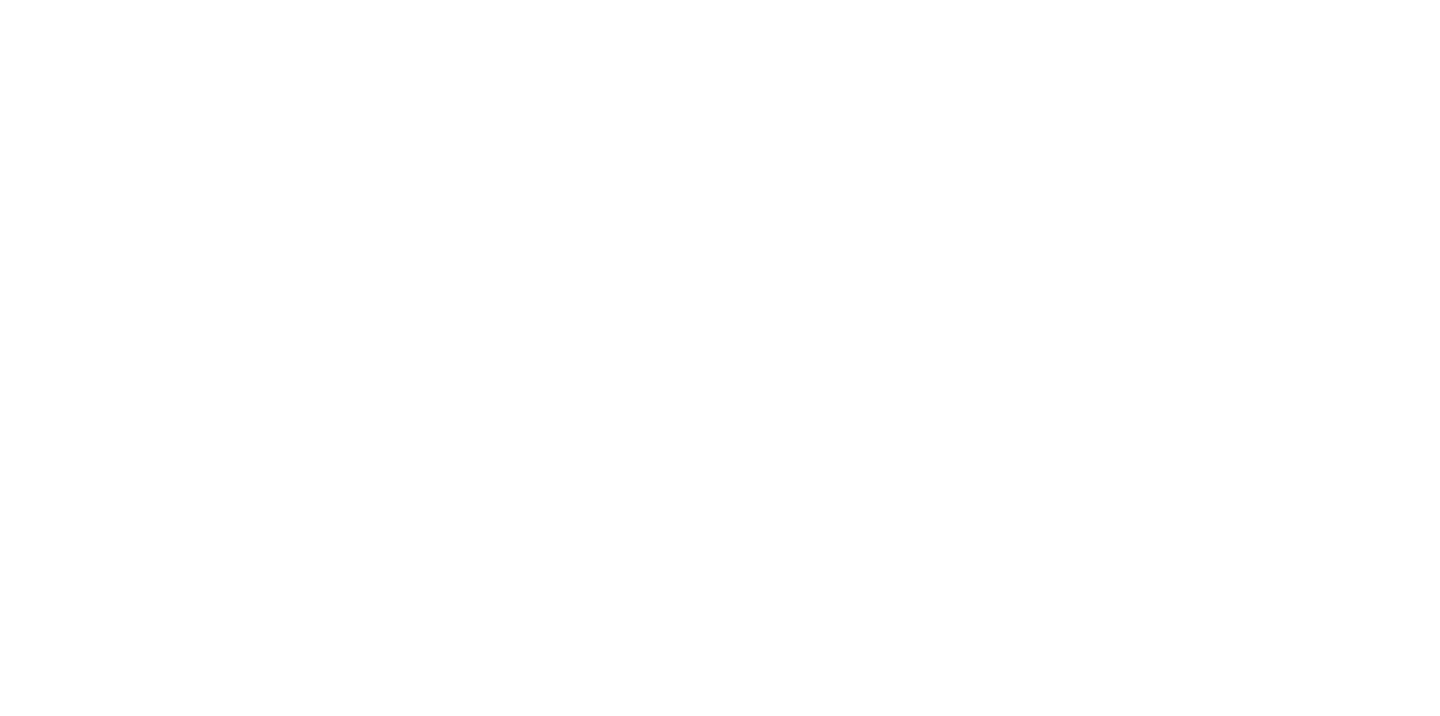 scroll, scrollTop: 0, scrollLeft: 0, axis: both 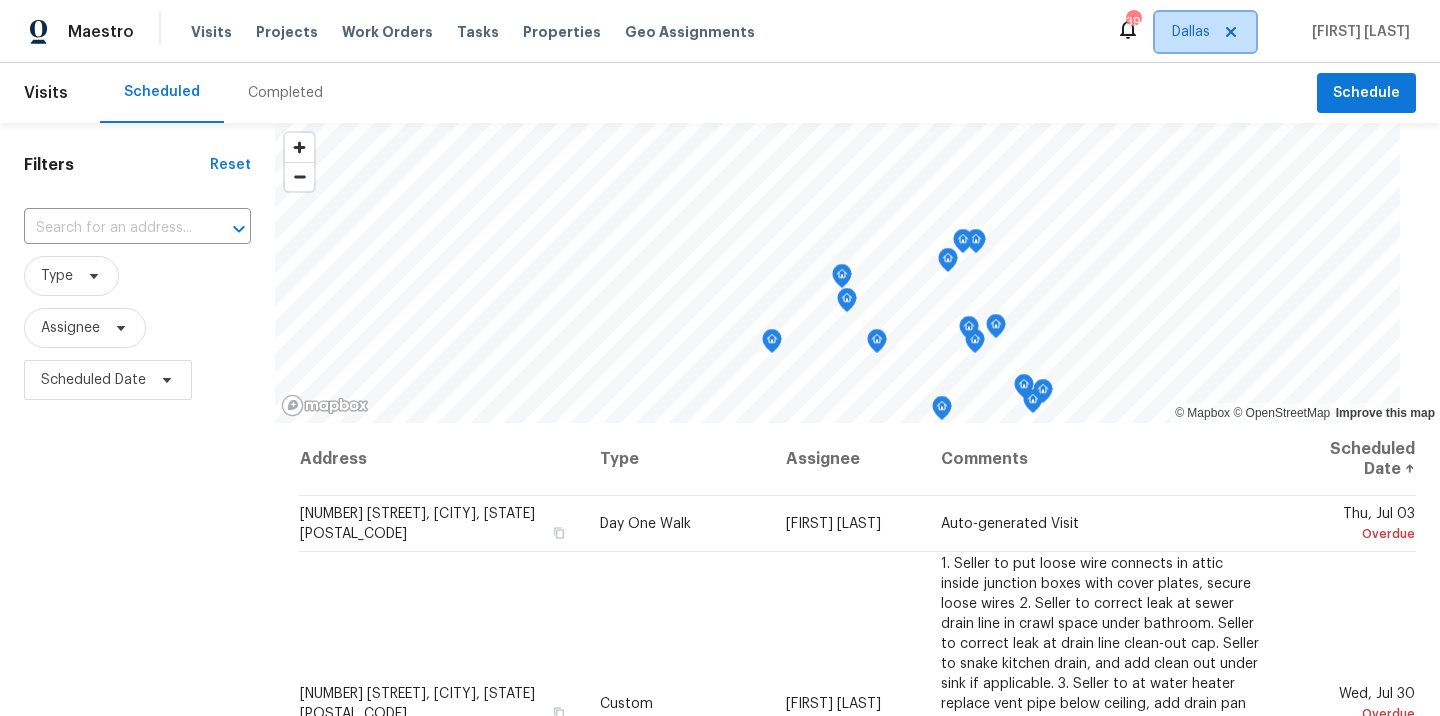click on "Dallas" at bounding box center (1191, 32) 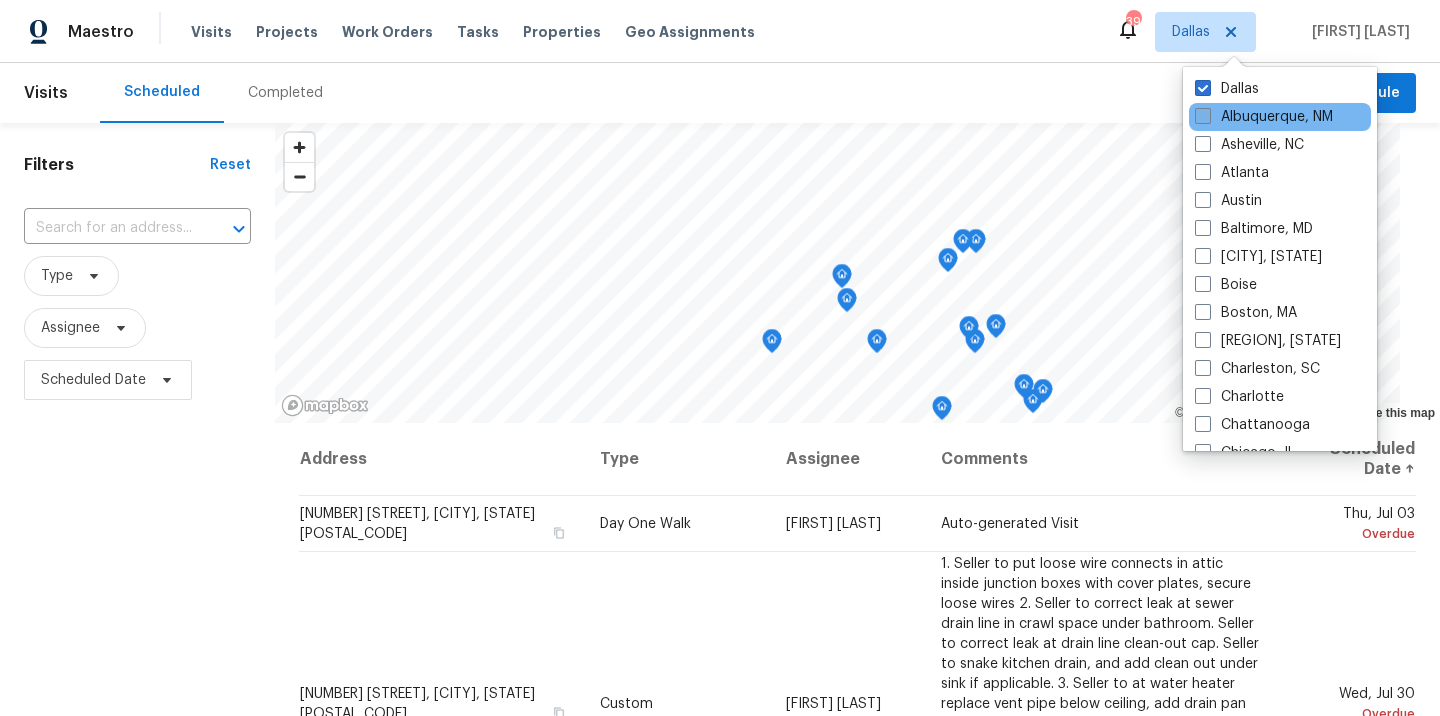 click at bounding box center [1203, 116] 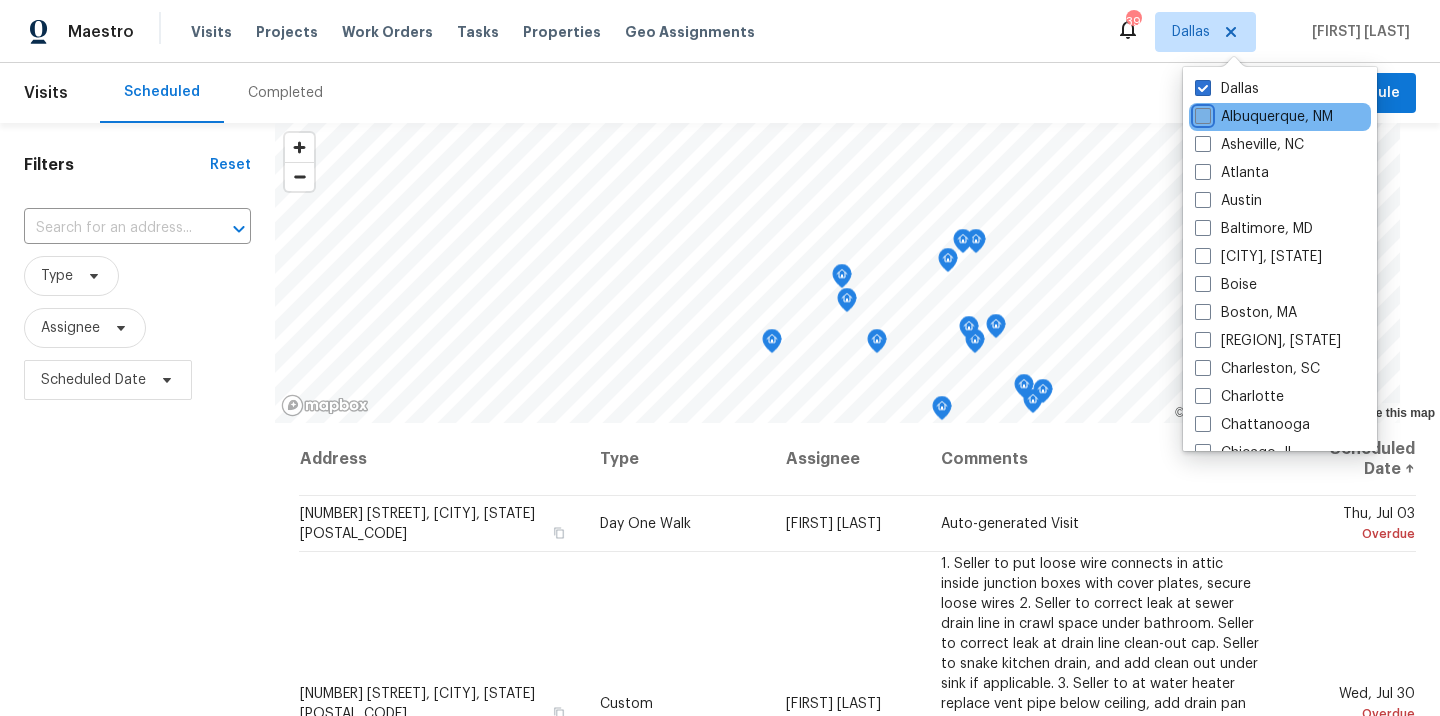 click on "Albuquerque, NM" at bounding box center (1201, 113) 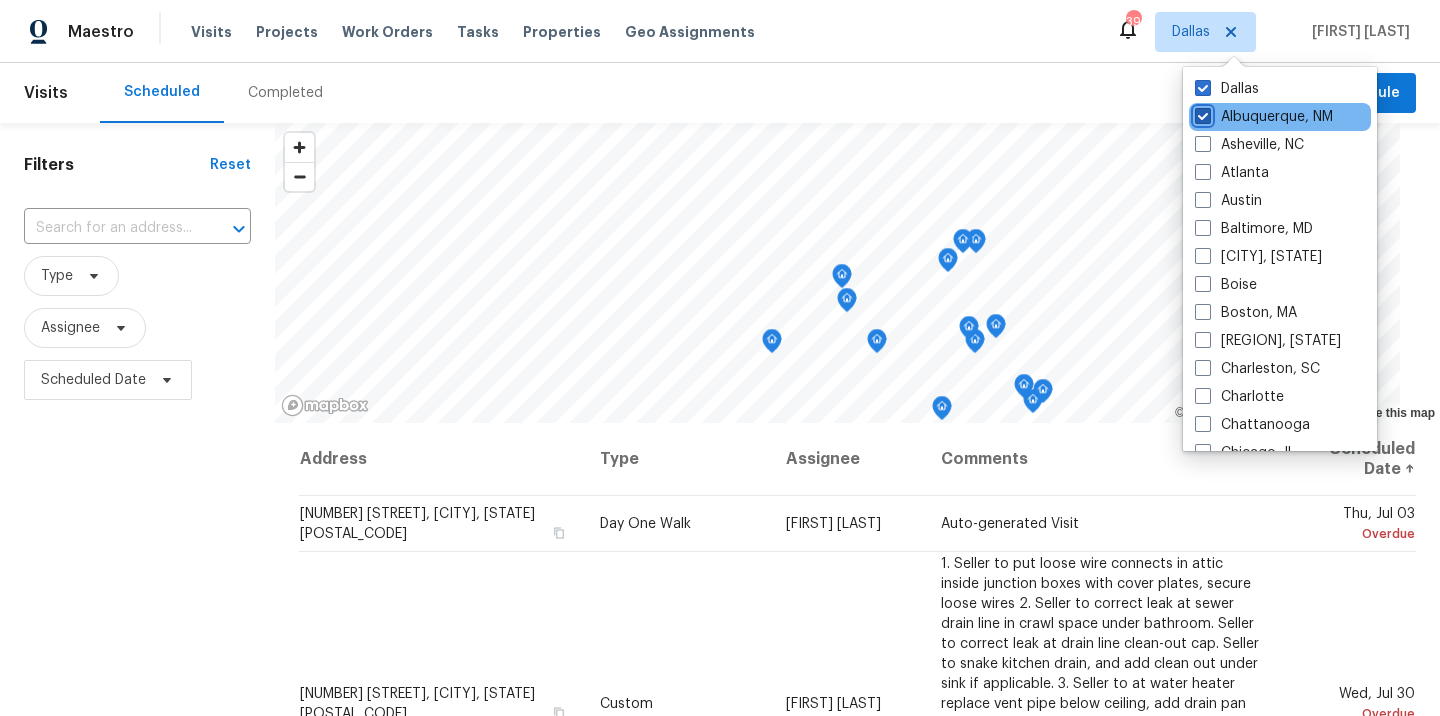 checkbox on "true" 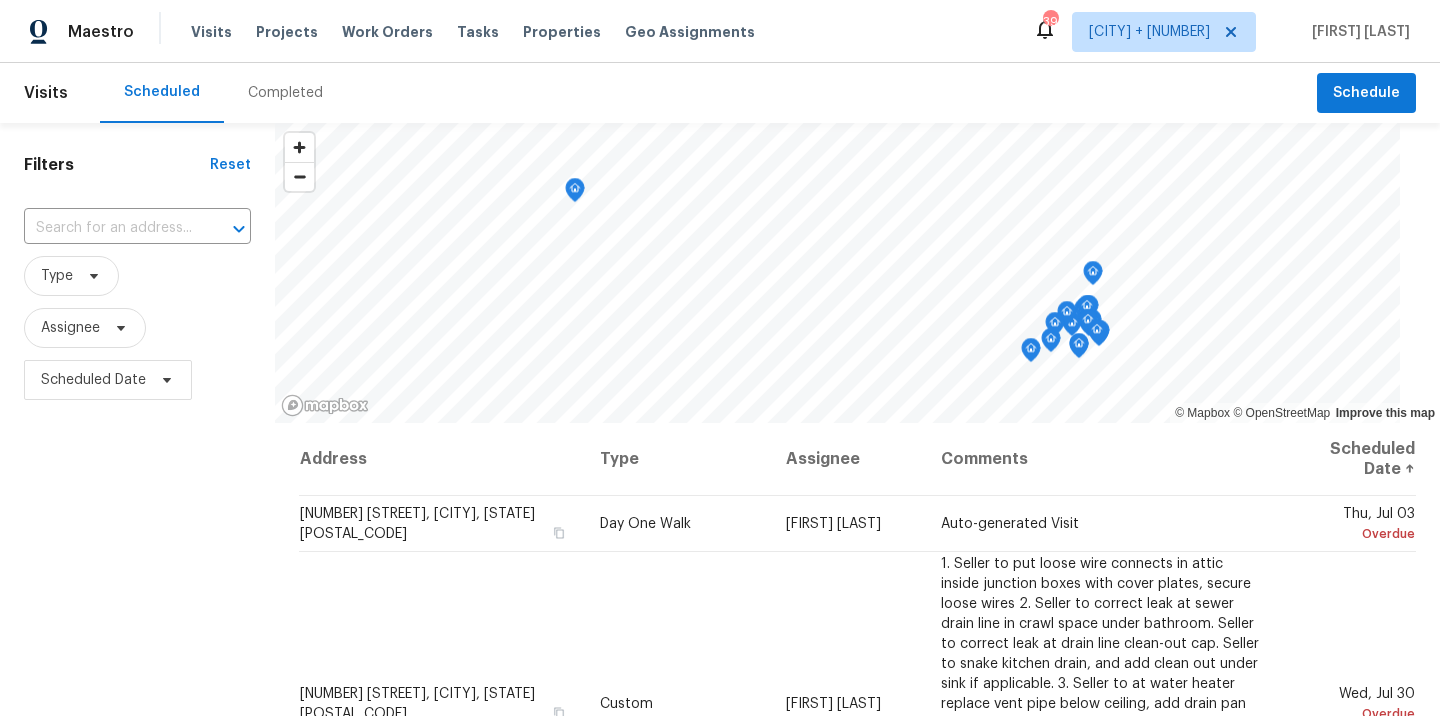 click on "Completed" at bounding box center [285, 93] 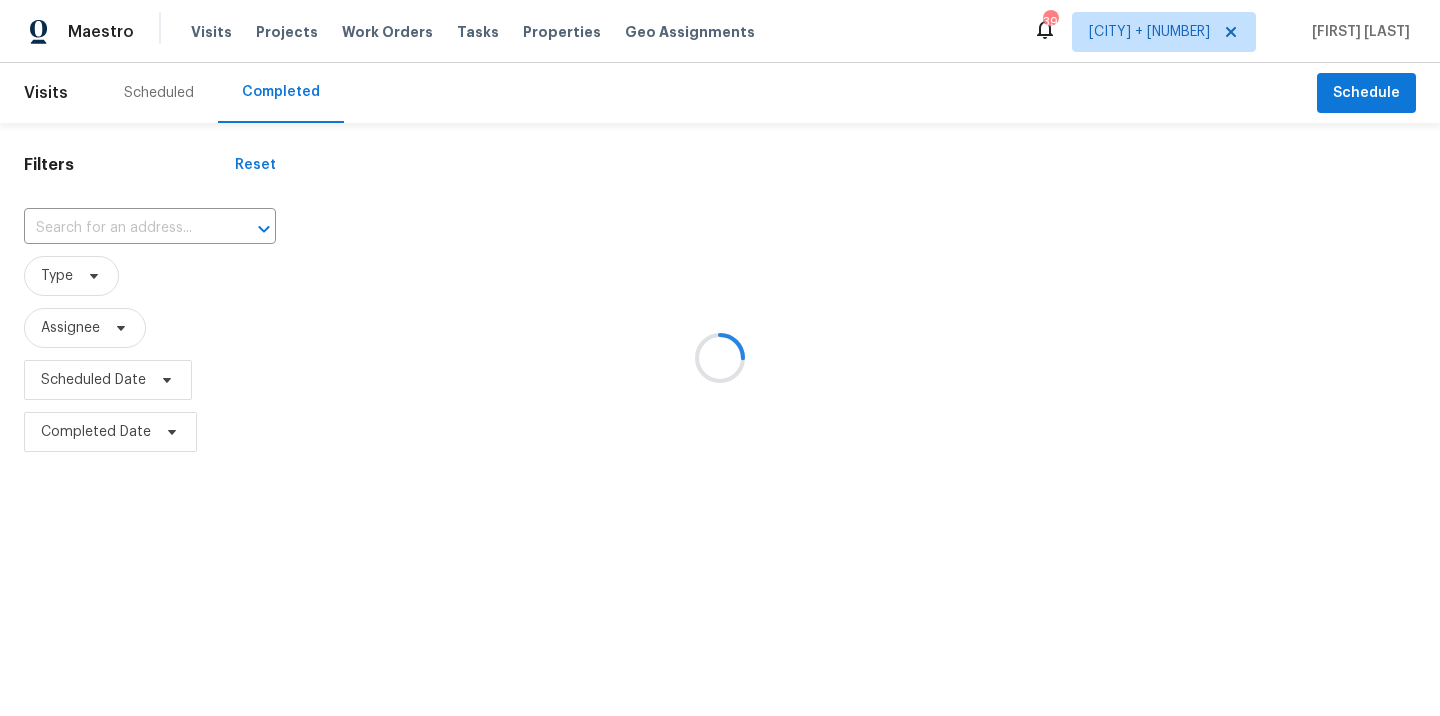 click at bounding box center [720, 358] 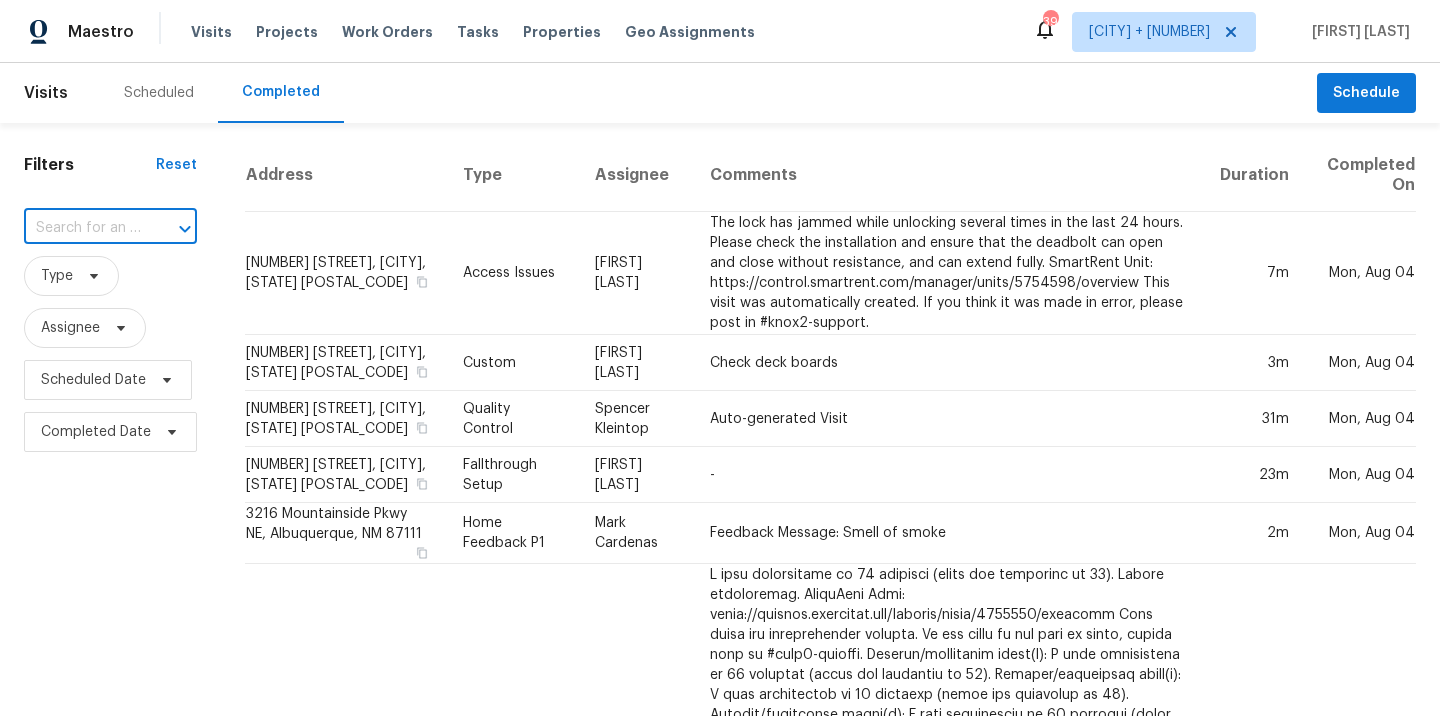 click at bounding box center [82, 228] 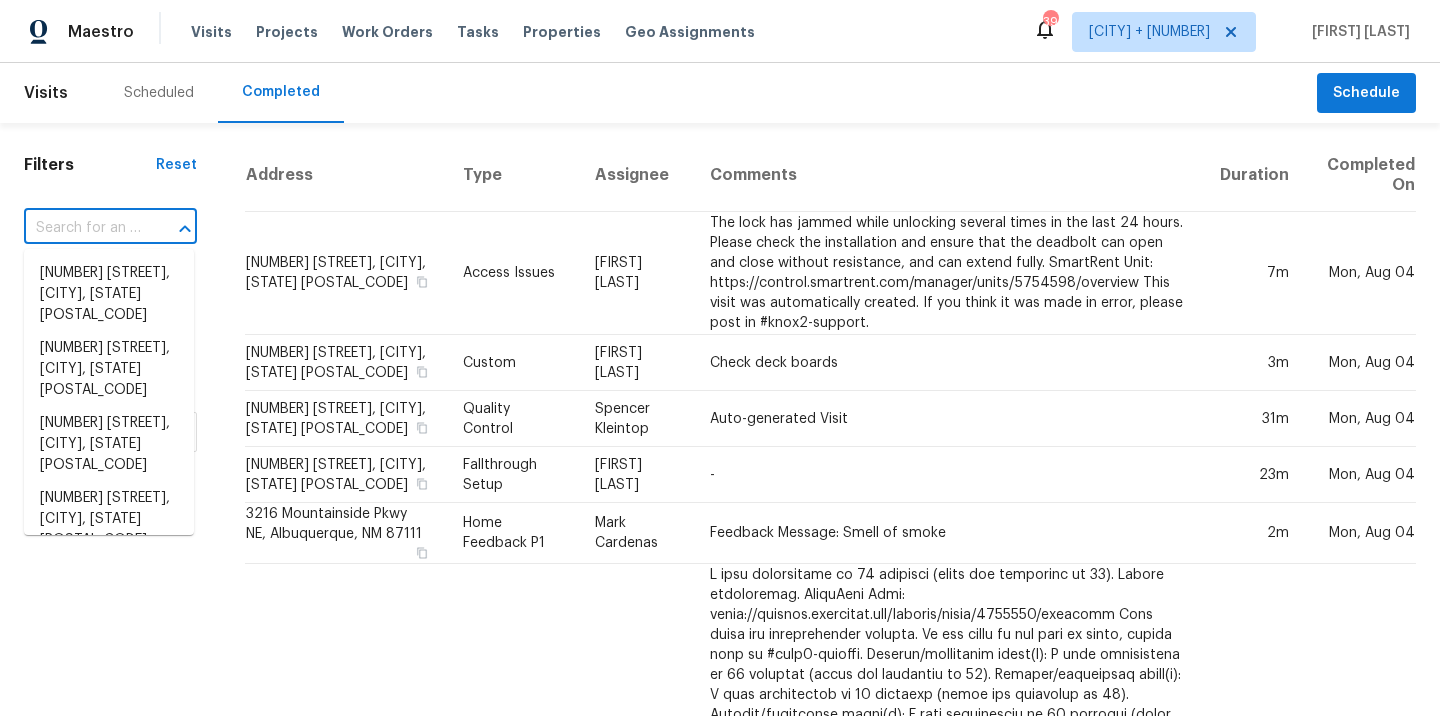 paste on "[NUMBER] [STREET], [CITY], [STATE] [POSTAL_CODE]" 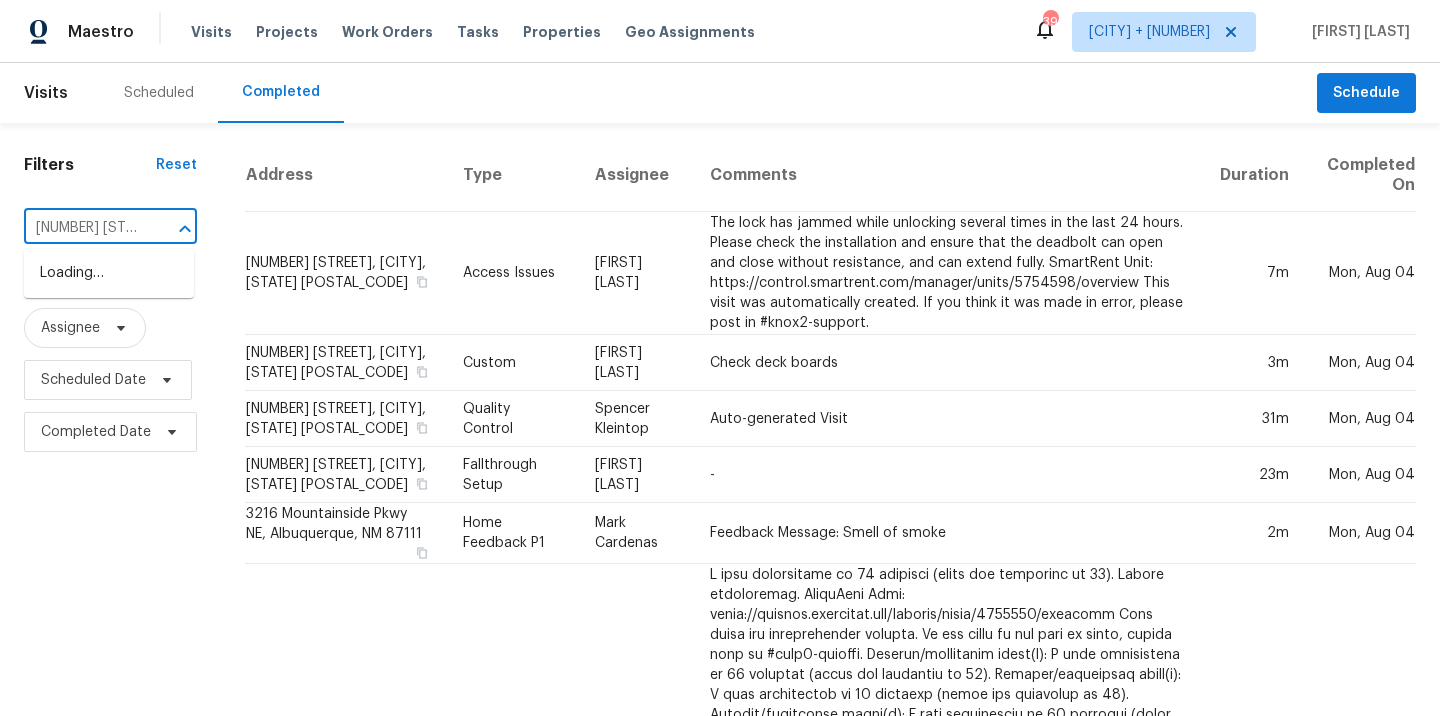 scroll, scrollTop: 0, scrollLeft: 192, axis: horizontal 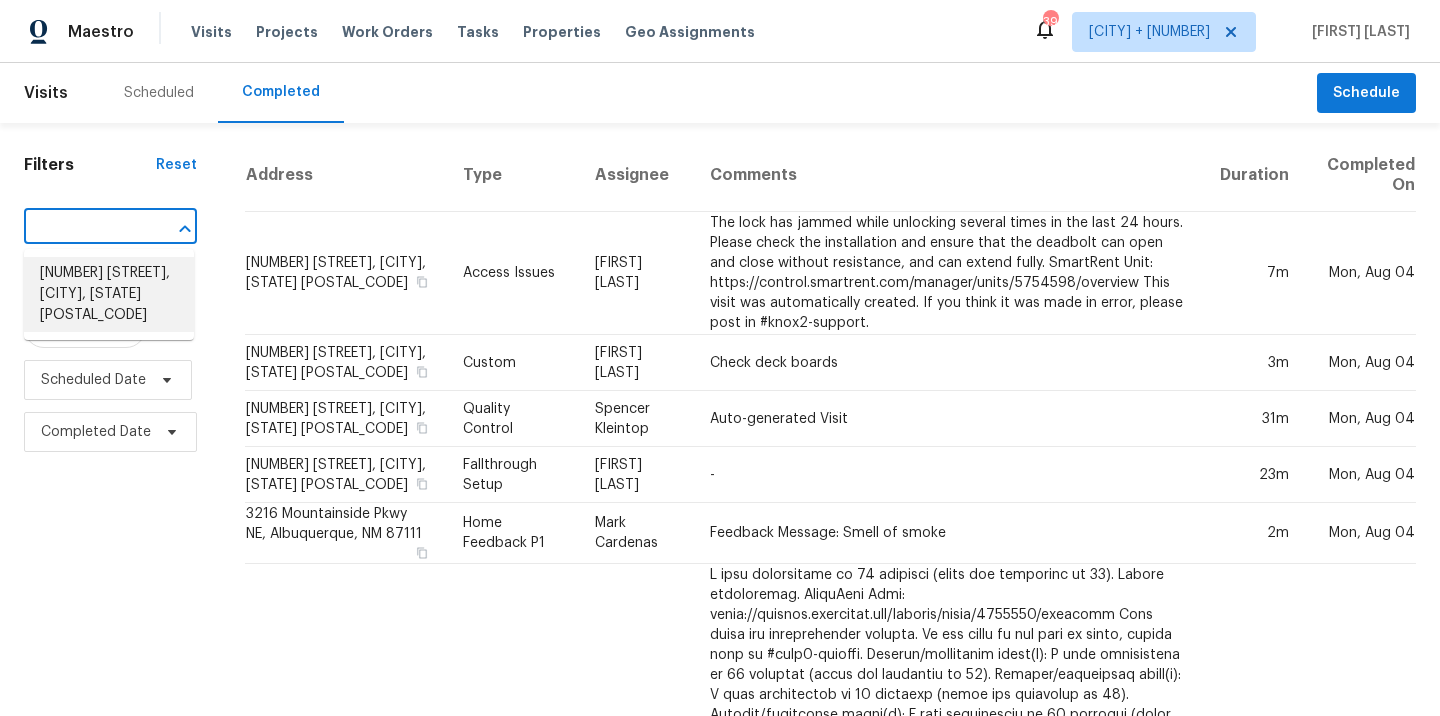 click on "[NUMBER] [STREET], [CITY], [STATE] [POSTAL_CODE]" at bounding box center (109, 294) 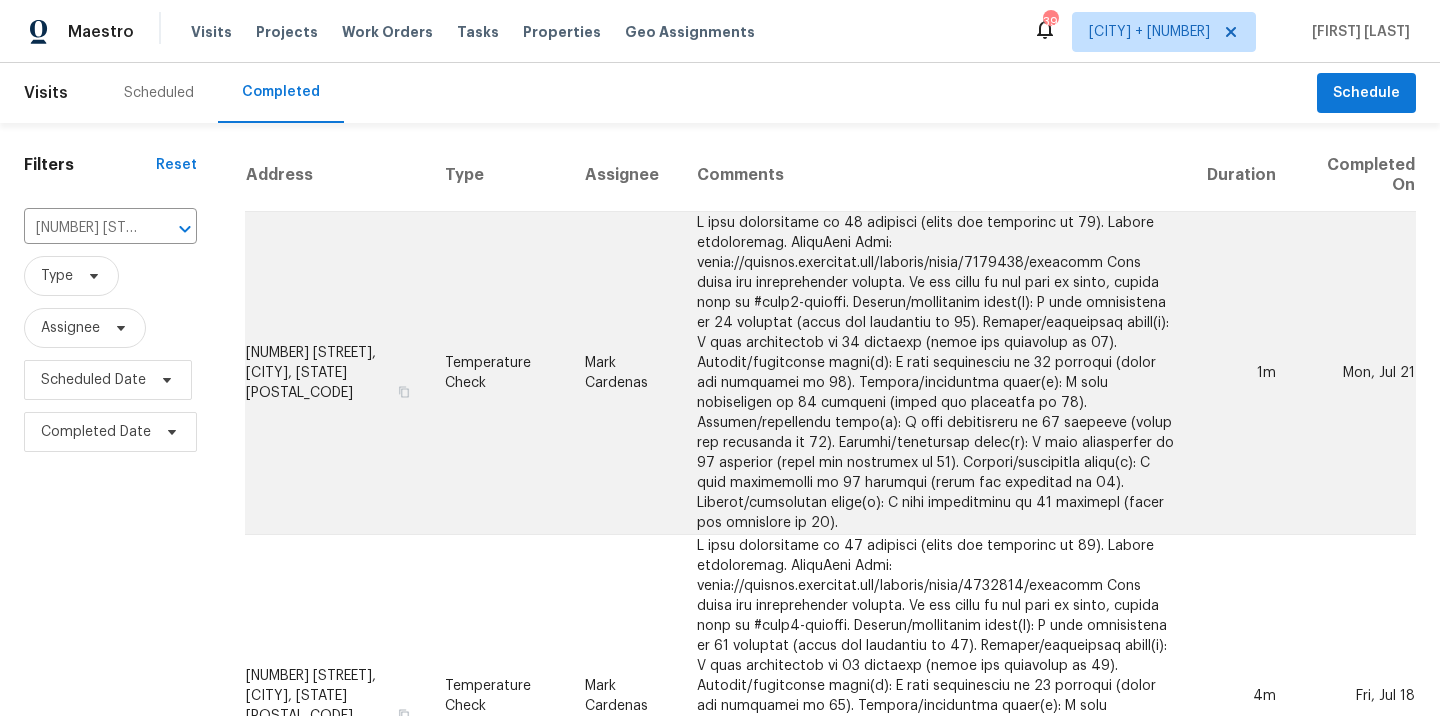 click on "Temperature Check" at bounding box center (499, 373) 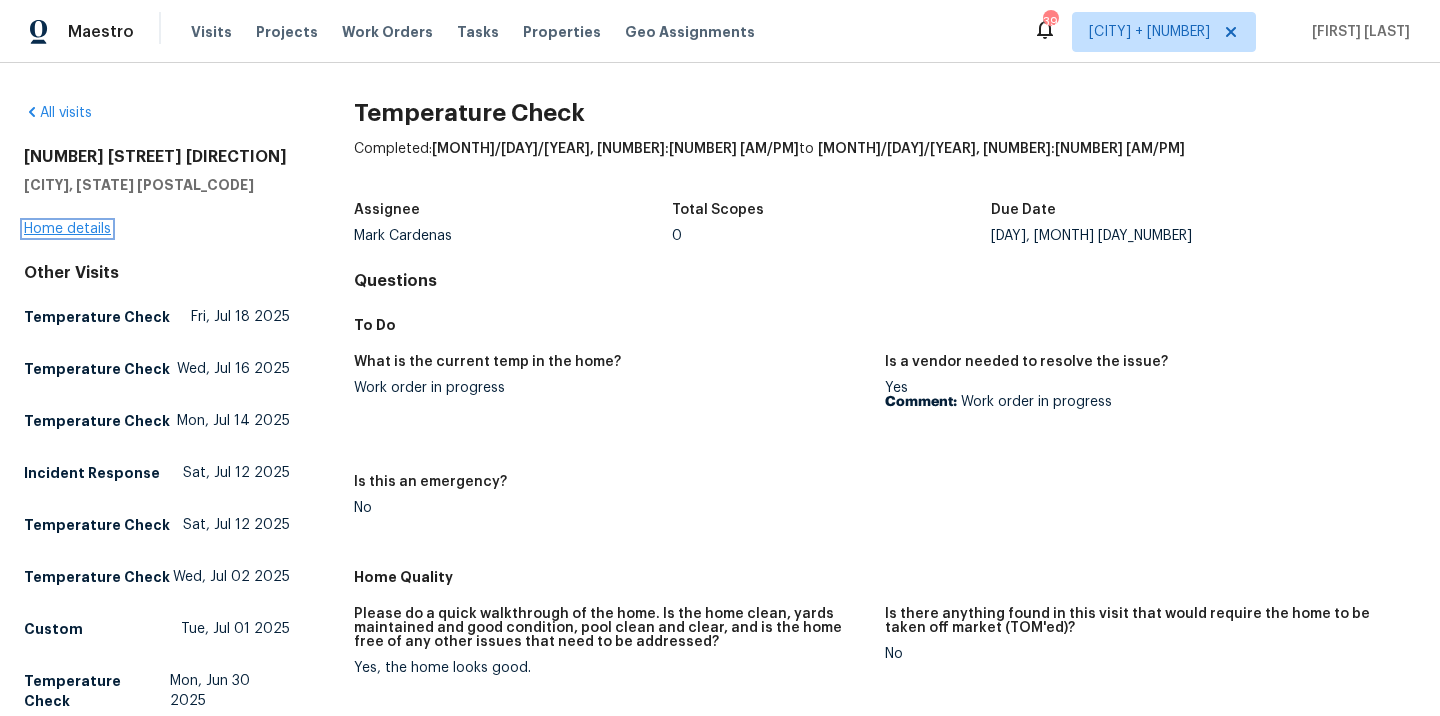 click on "Home details" at bounding box center [67, 229] 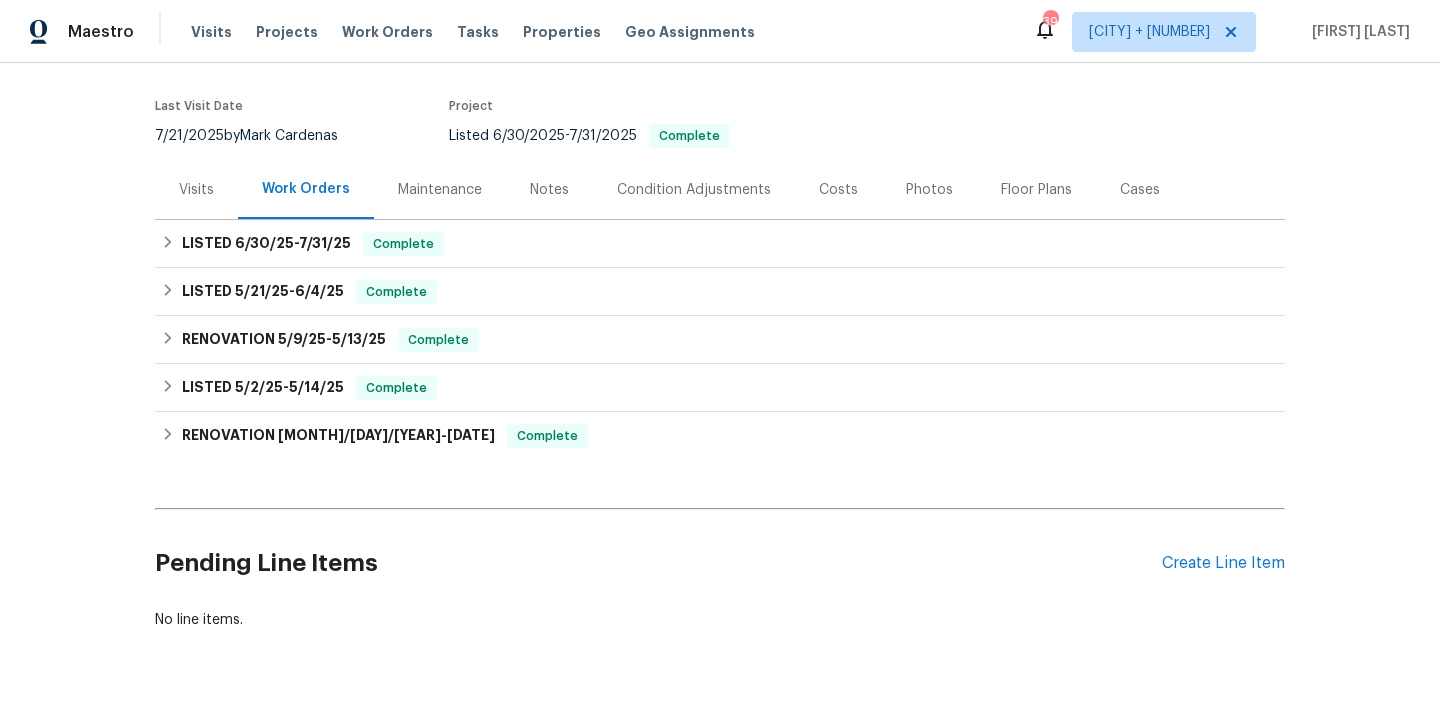 scroll, scrollTop: 208, scrollLeft: 0, axis: vertical 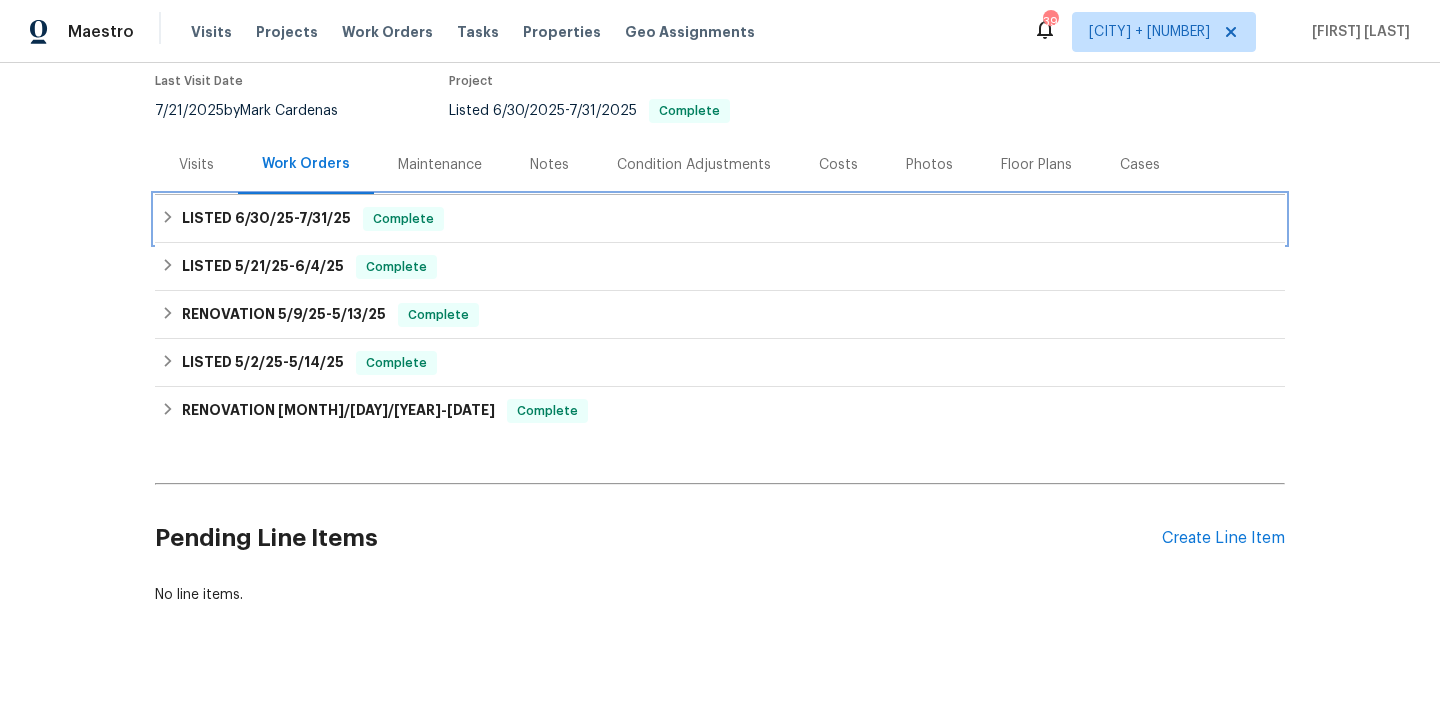click 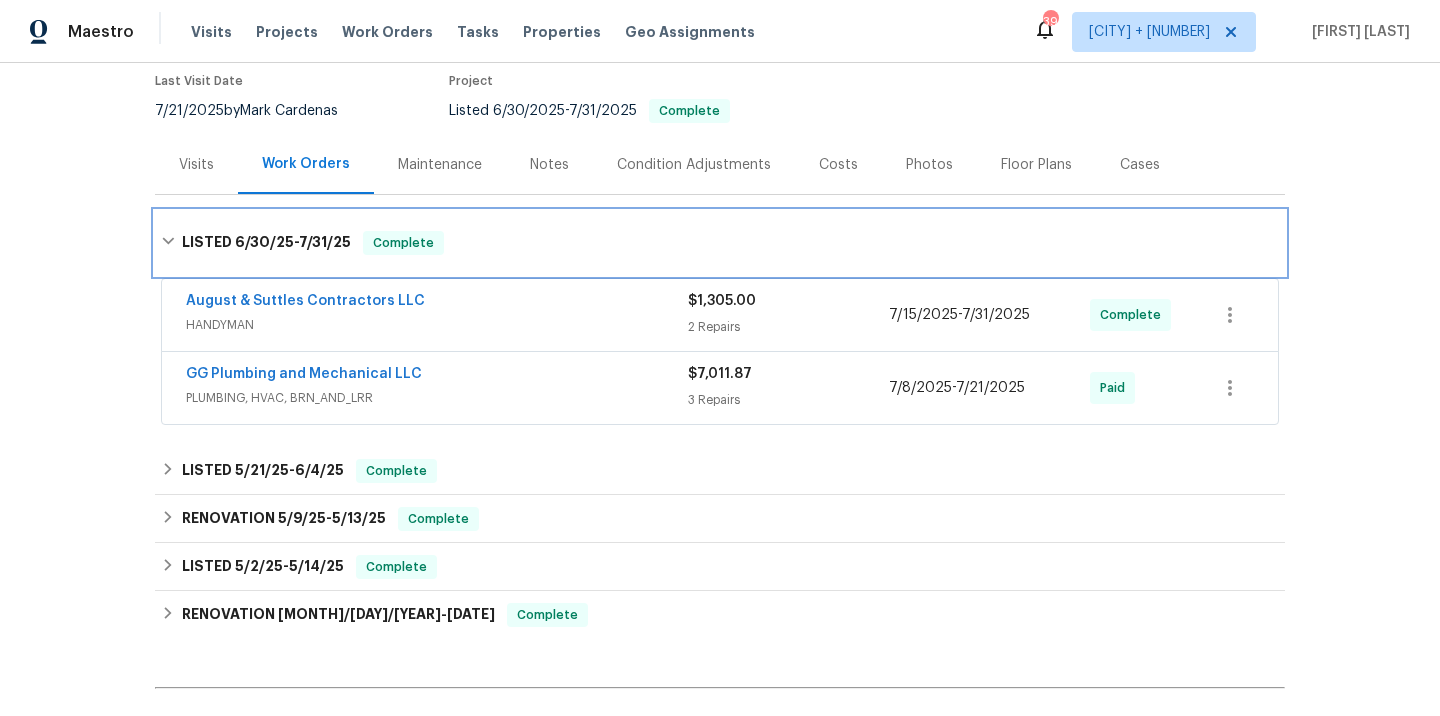 click on "LISTED   6/30/25  -  7/31/25 Complete" at bounding box center (720, 243) 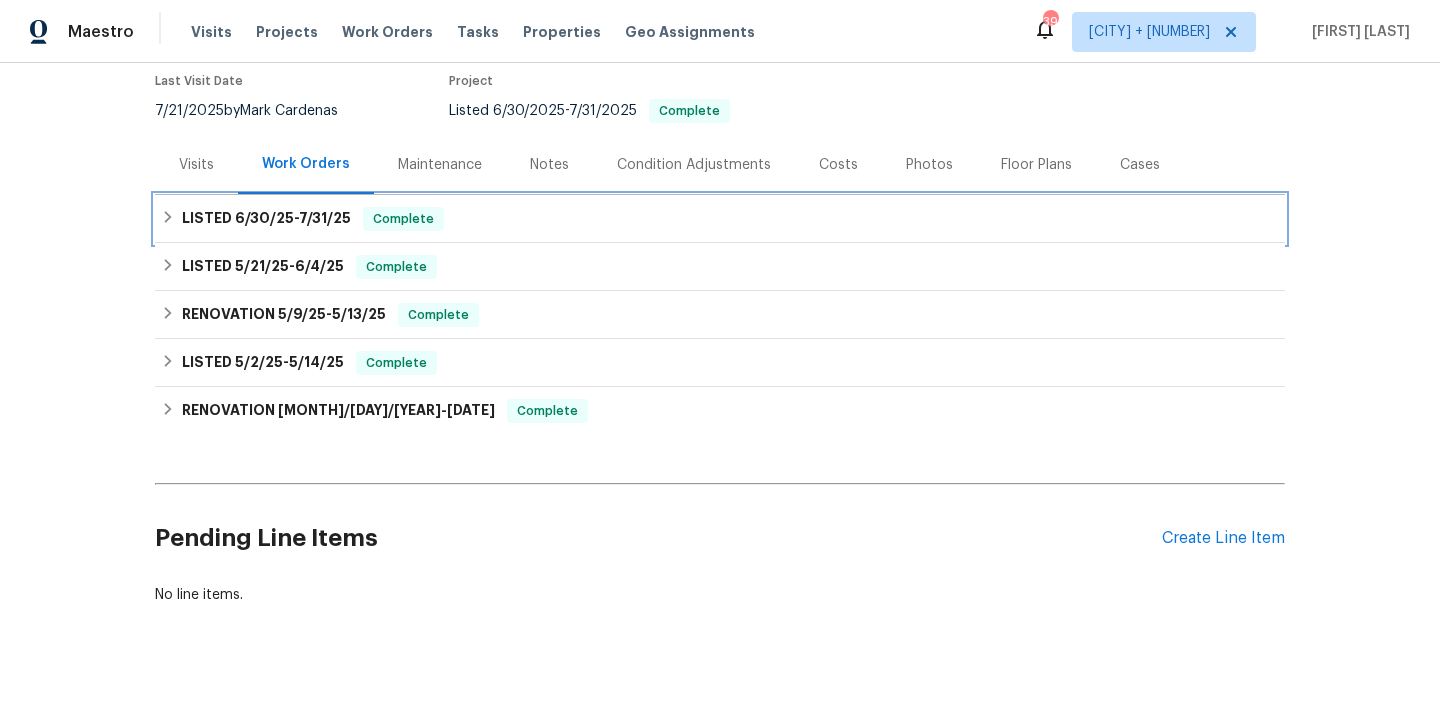 scroll, scrollTop: 0, scrollLeft: 0, axis: both 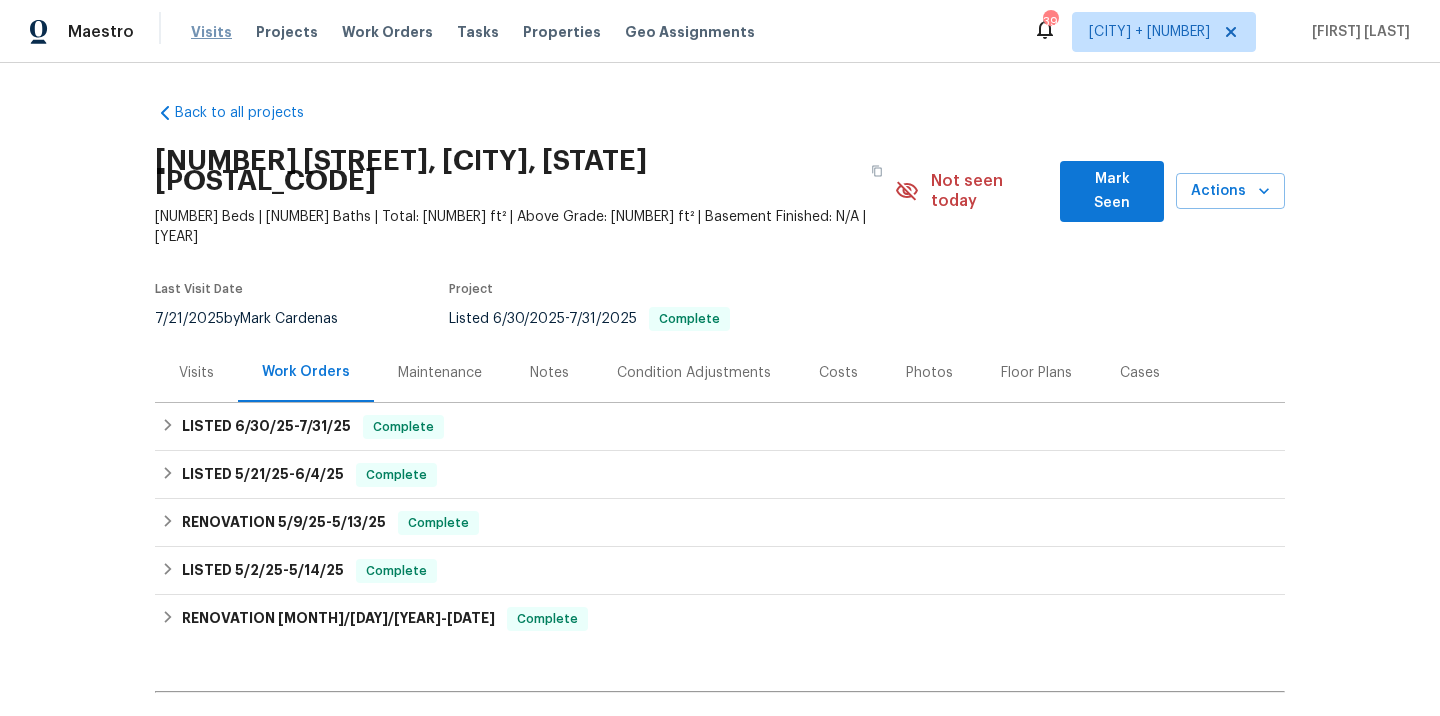 click on "Visits" at bounding box center [211, 32] 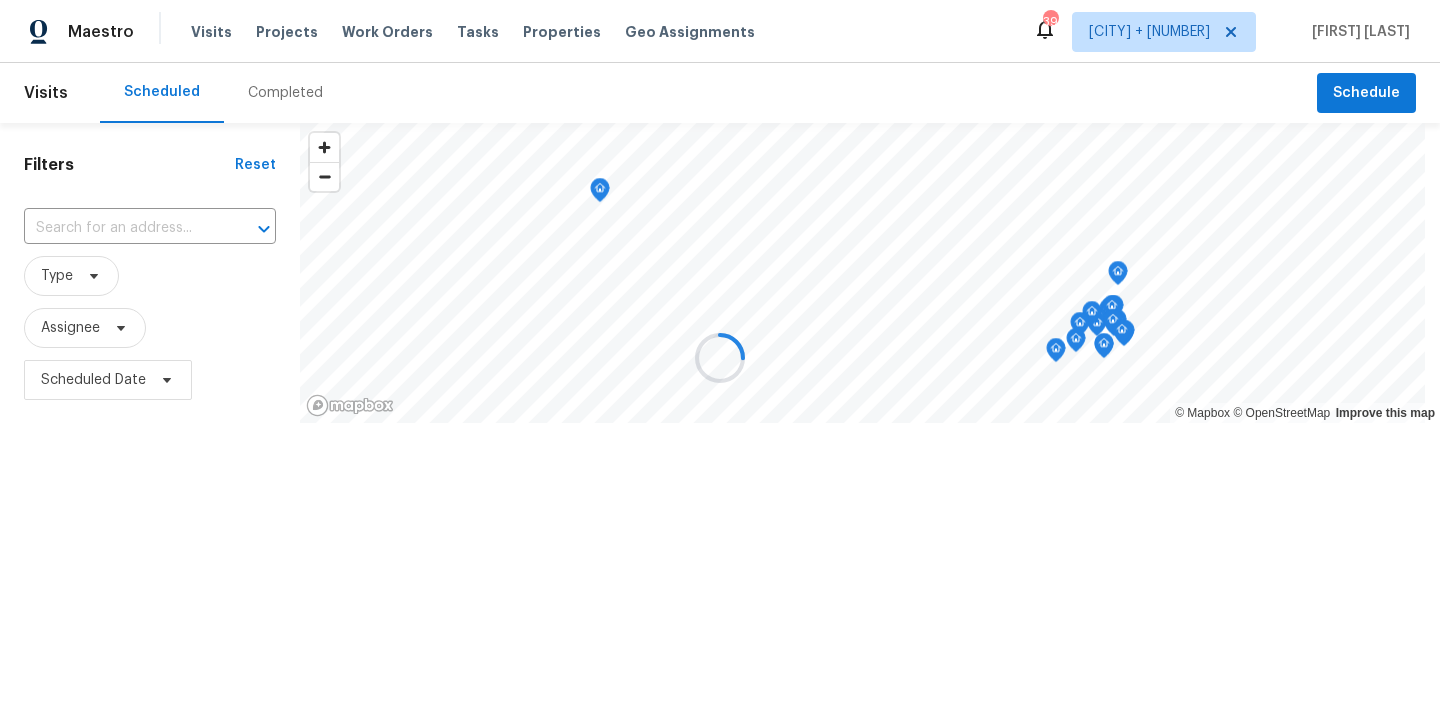 click at bounding box center [720, 358] 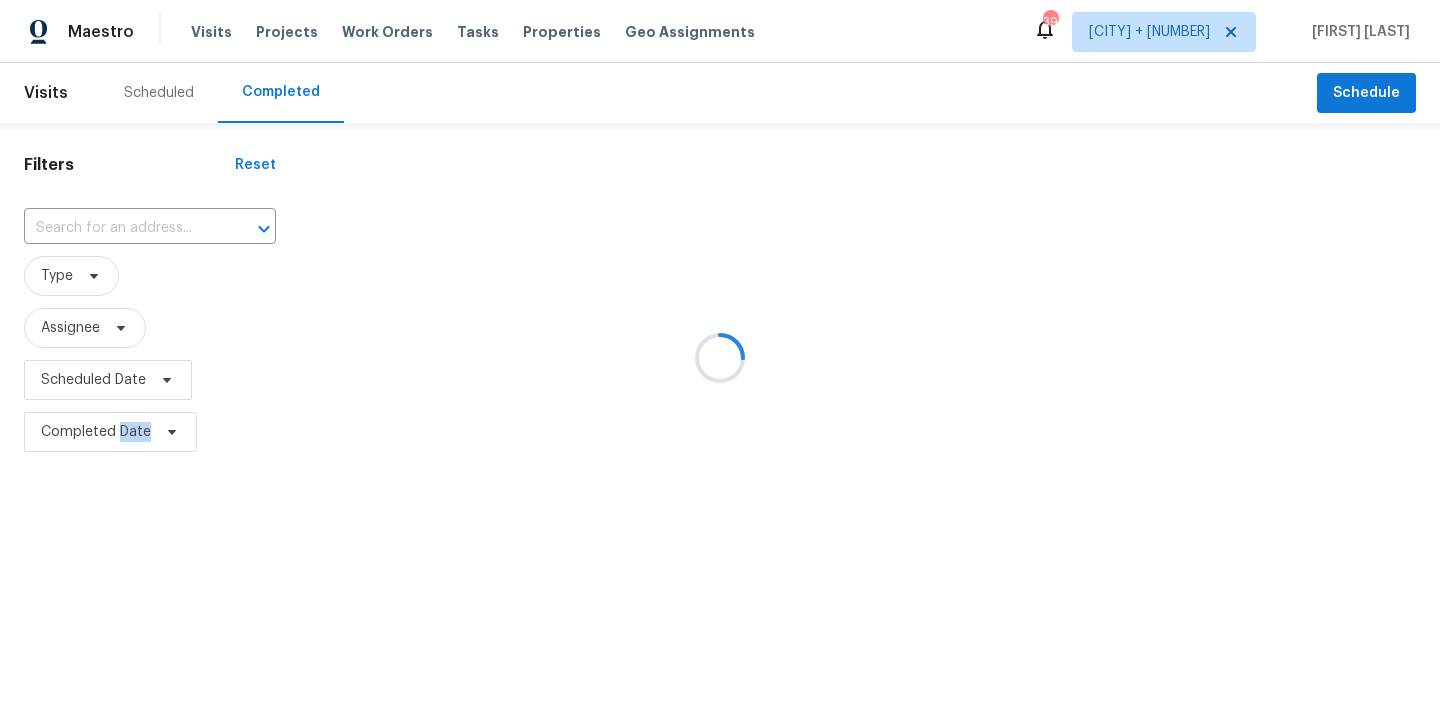 click at bounding box center [720, 358] 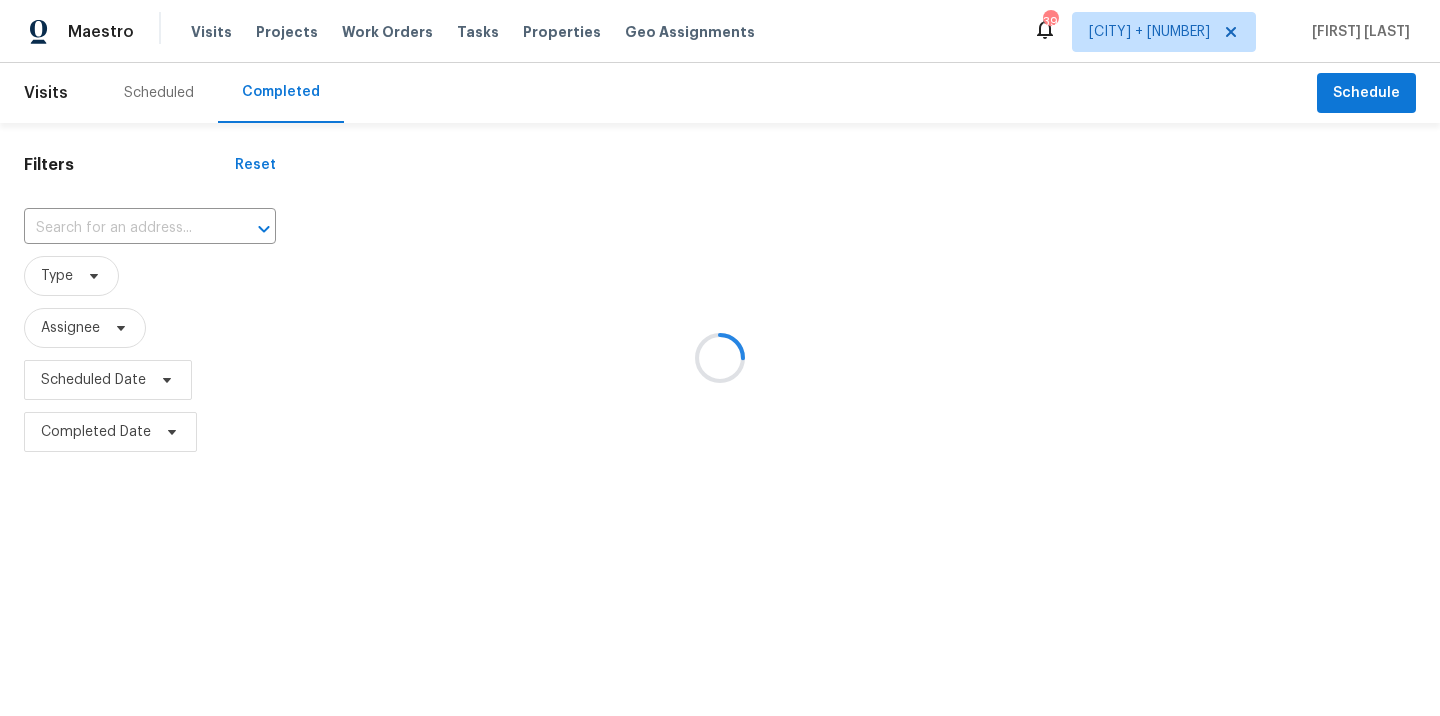 click at bounding box center (122, 228) 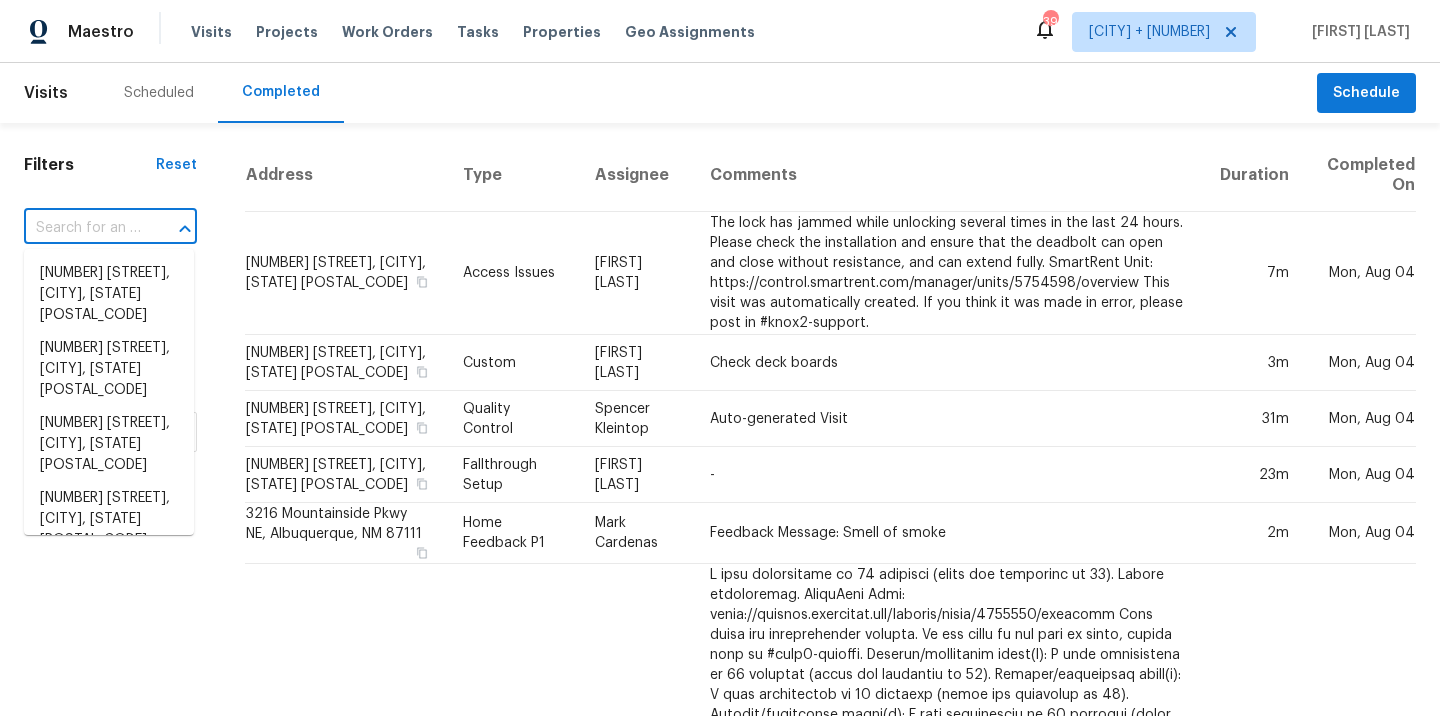 click at bounding box center [82, 228] 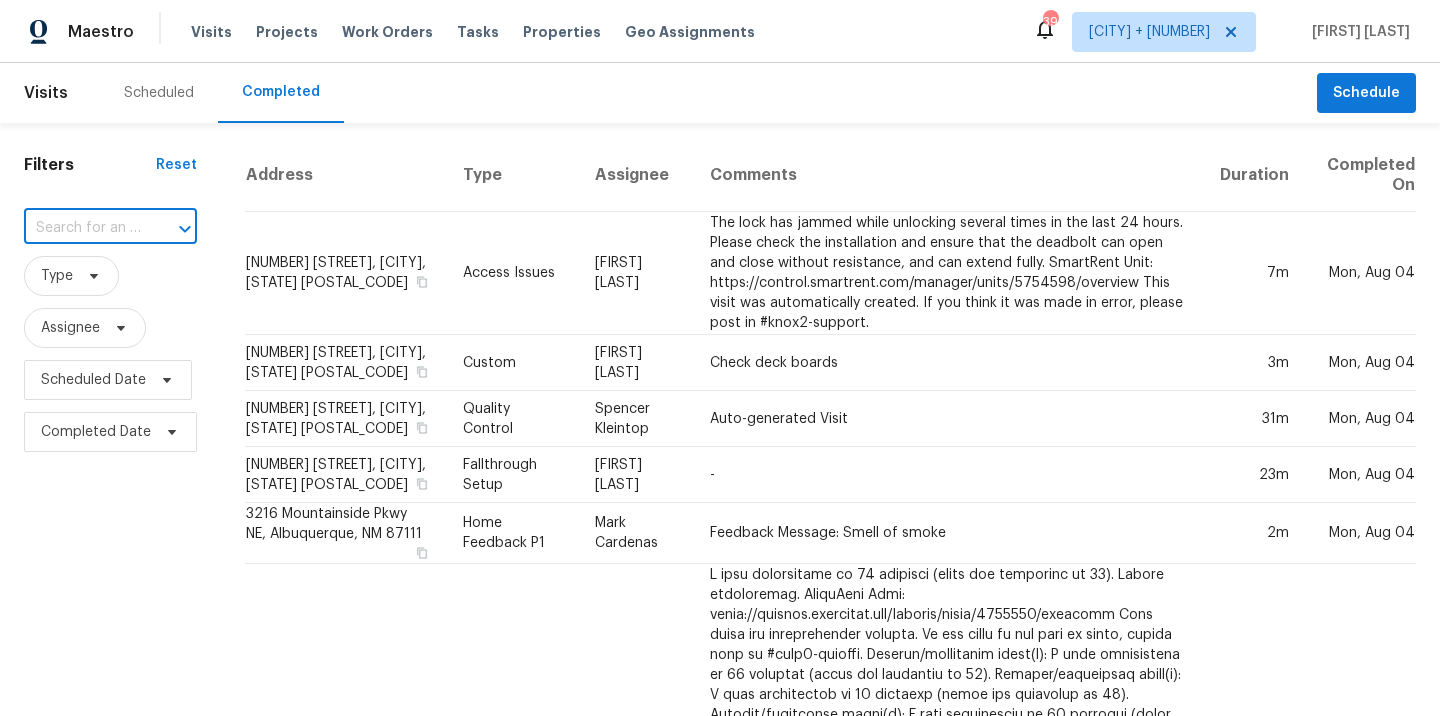 click at bounding box center [82, 228] 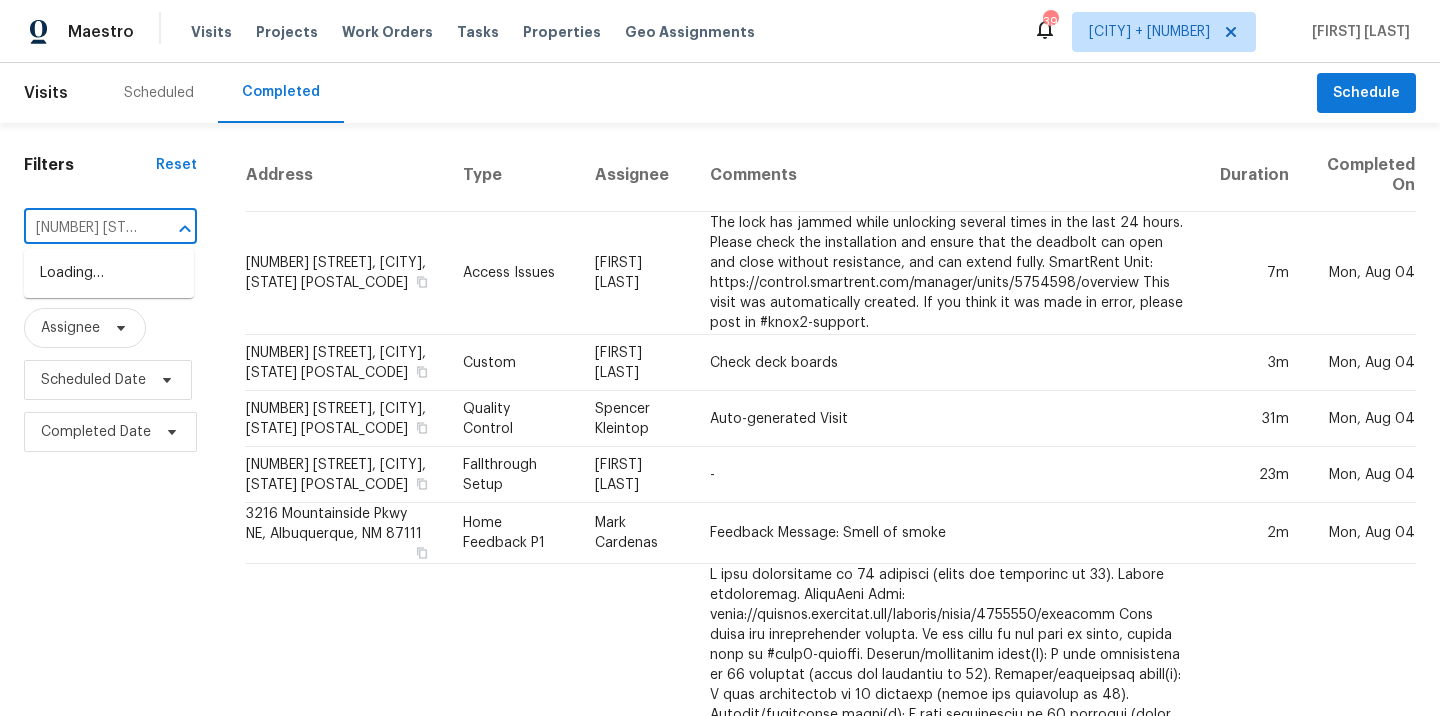 scroll, scrollTop: 0, scrollLeft: 151, axis: horizontal 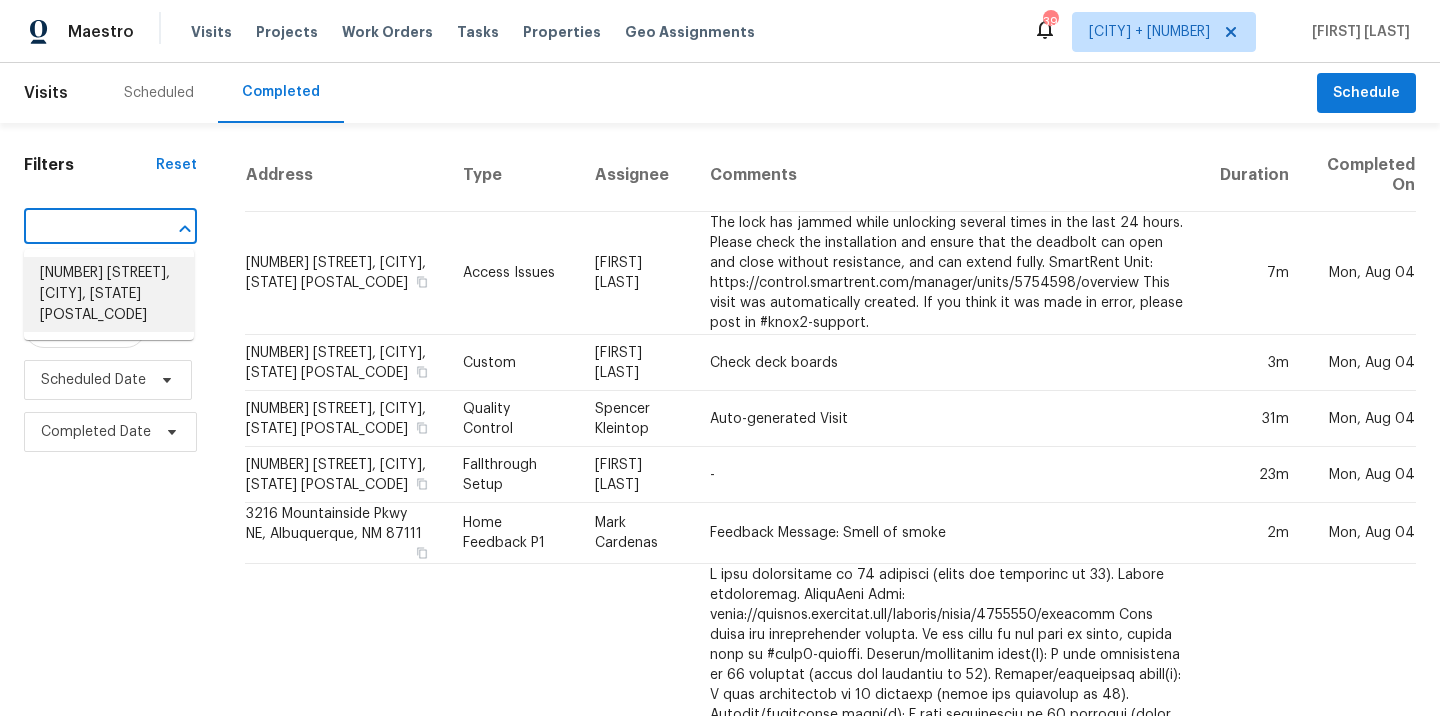 click on "1225 La Fonda St, Bernalillo, NM 87004" at bounding box center (109, 294) 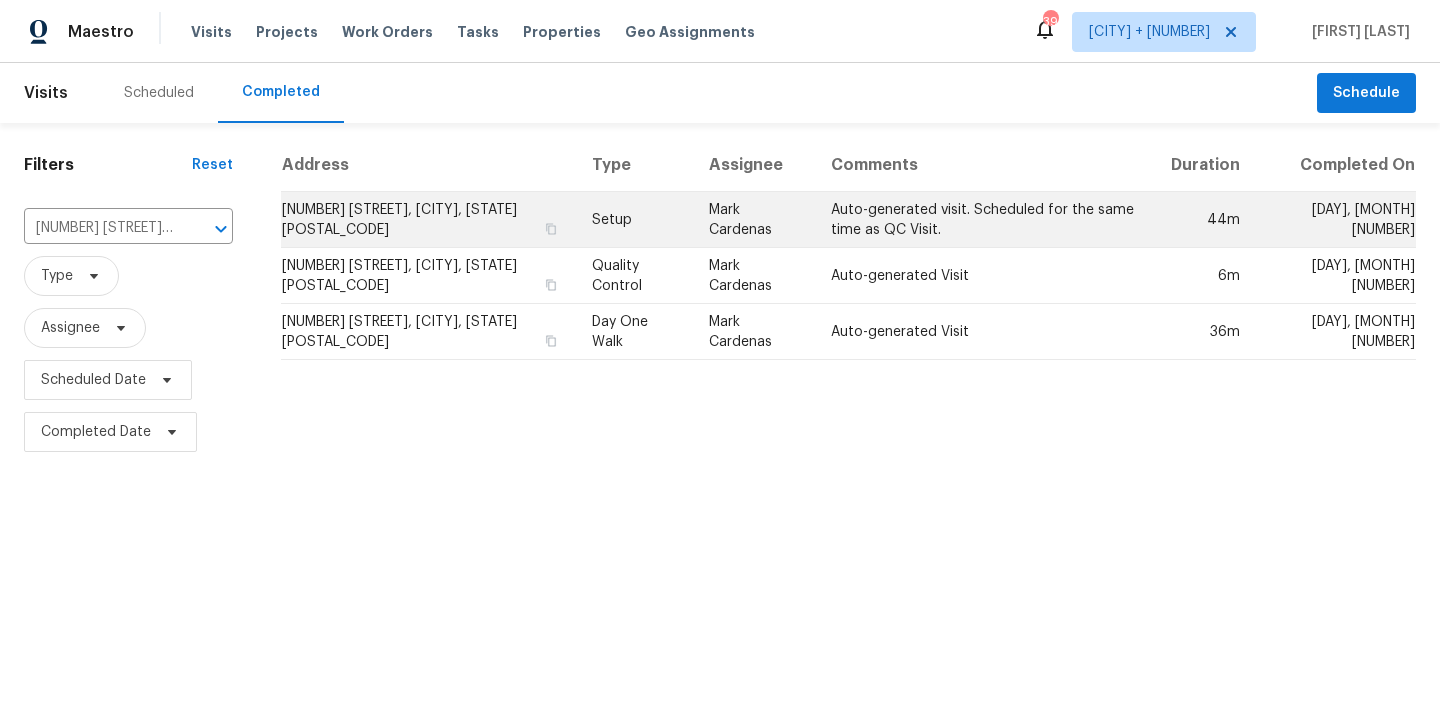 click on "Setup" at bounding box center [634, 220] 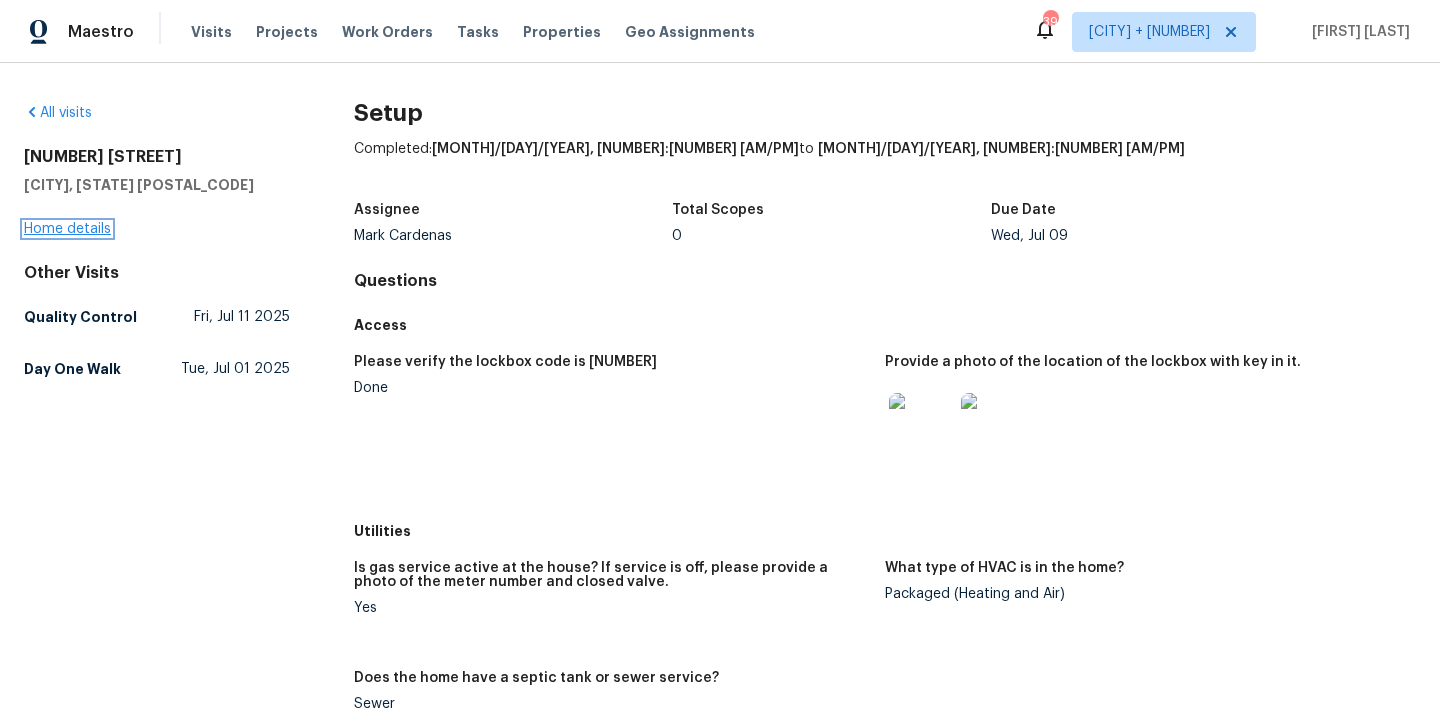 click on "Home details" at bounding box center [67, 229] 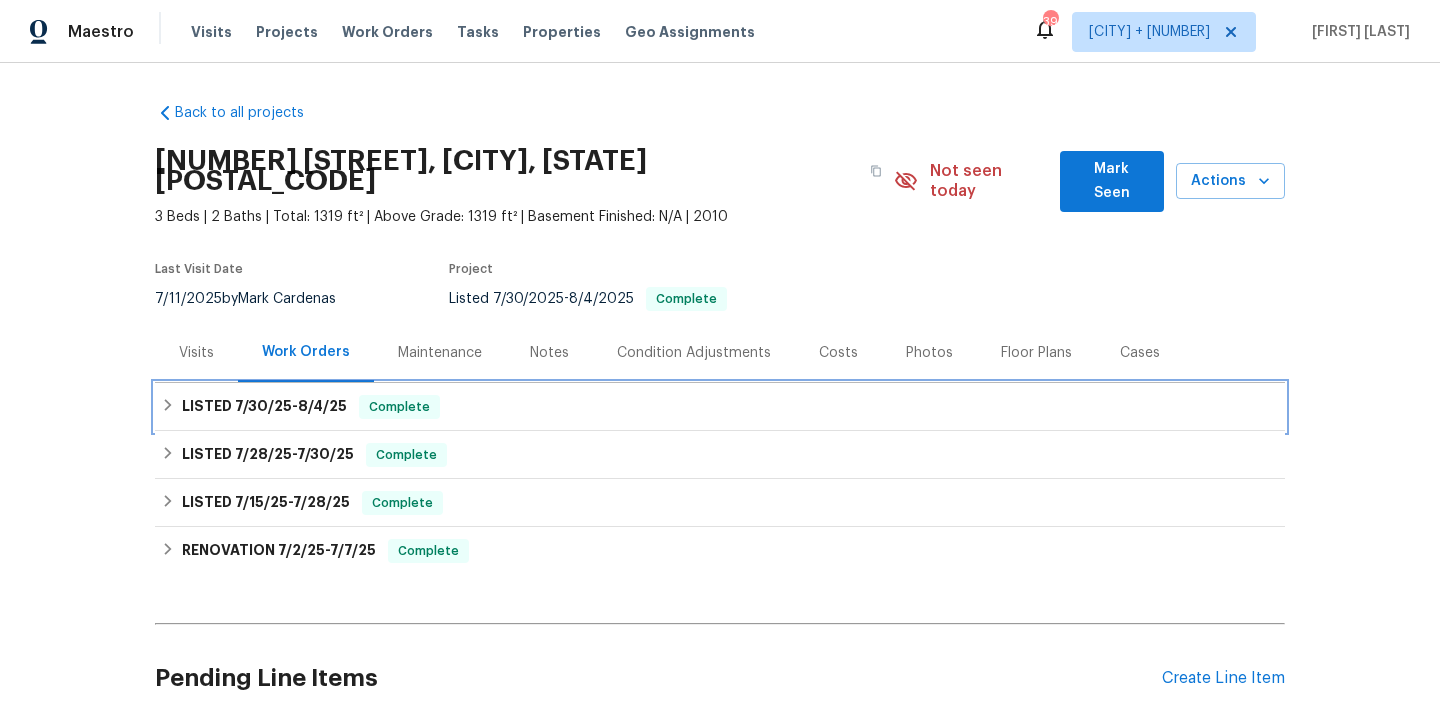 click on "Complete" at bounding box center [399, 407] 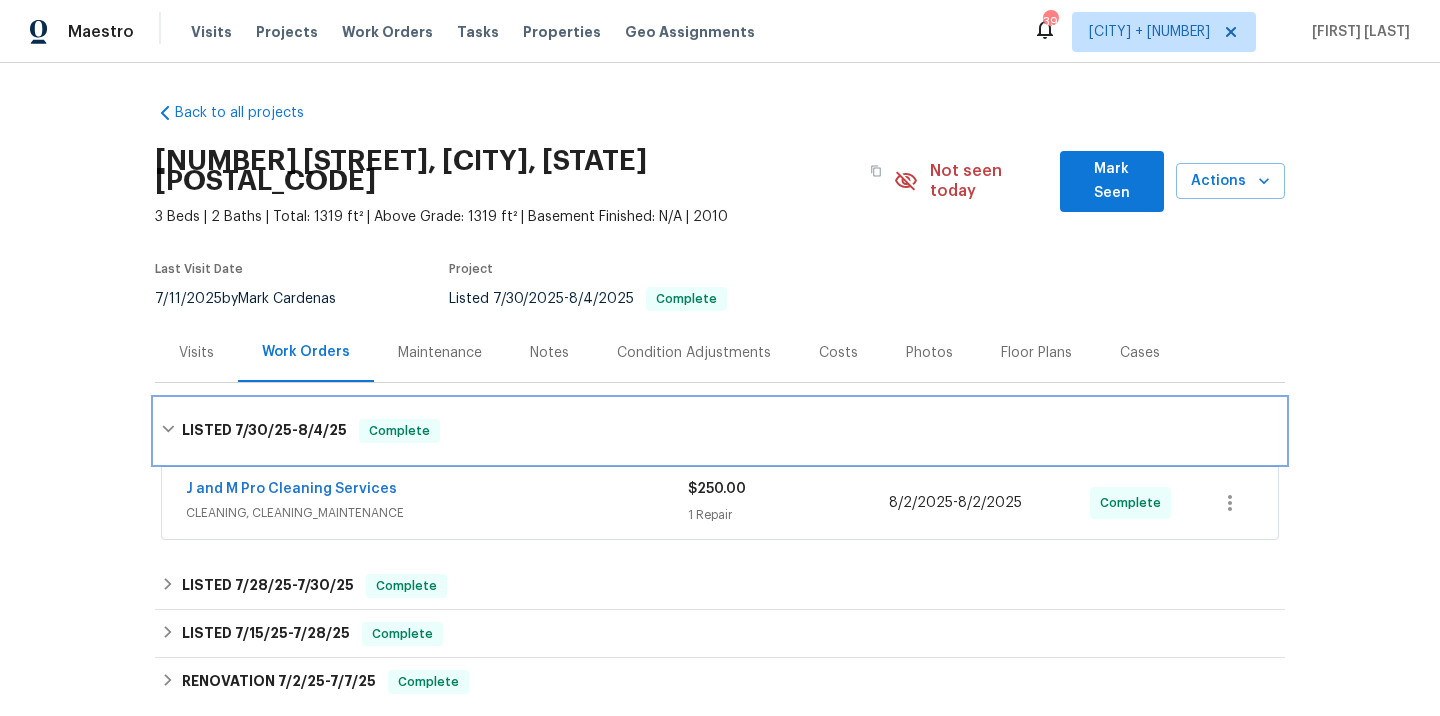 scroll, scrollTop: 108, scrollLeft: 0, axis: vertical 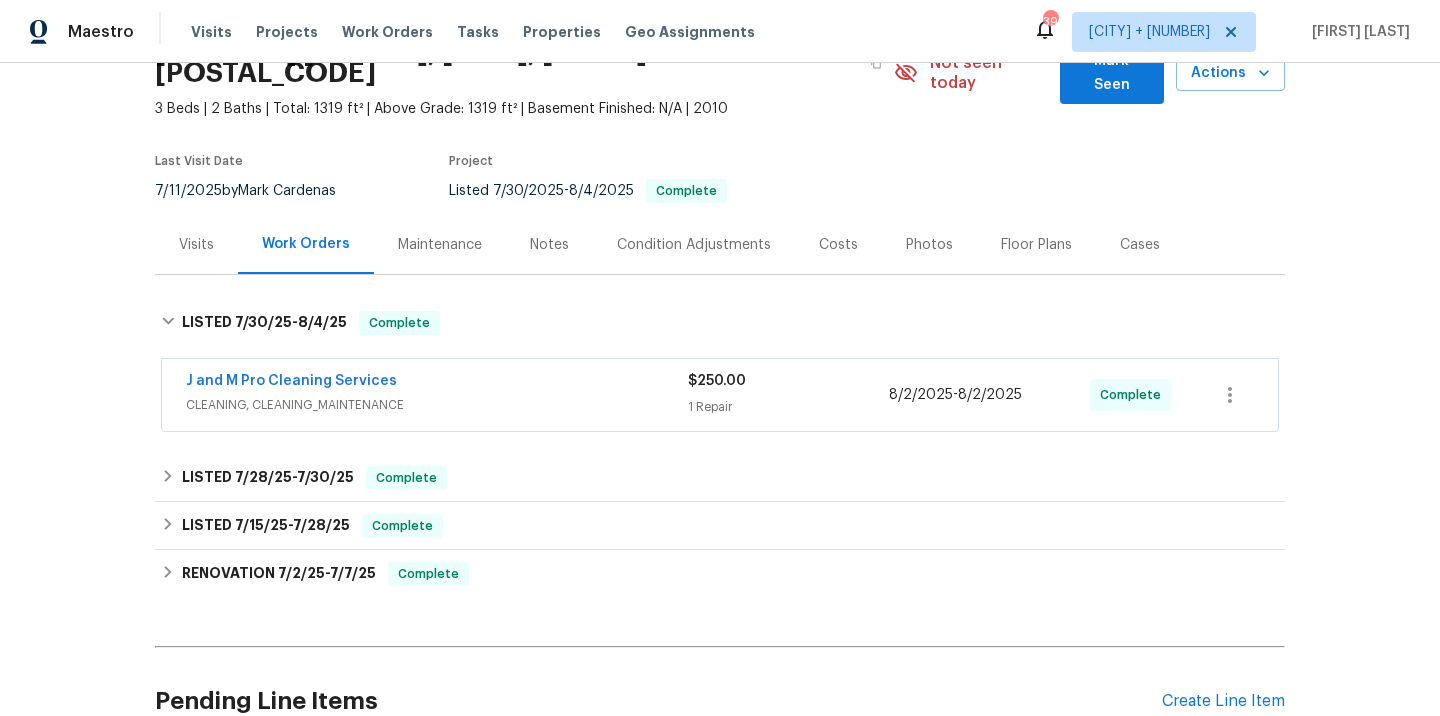 click on "CLEANING, CLEANING_MAINTENANCE" at bounding box center (437, 405) 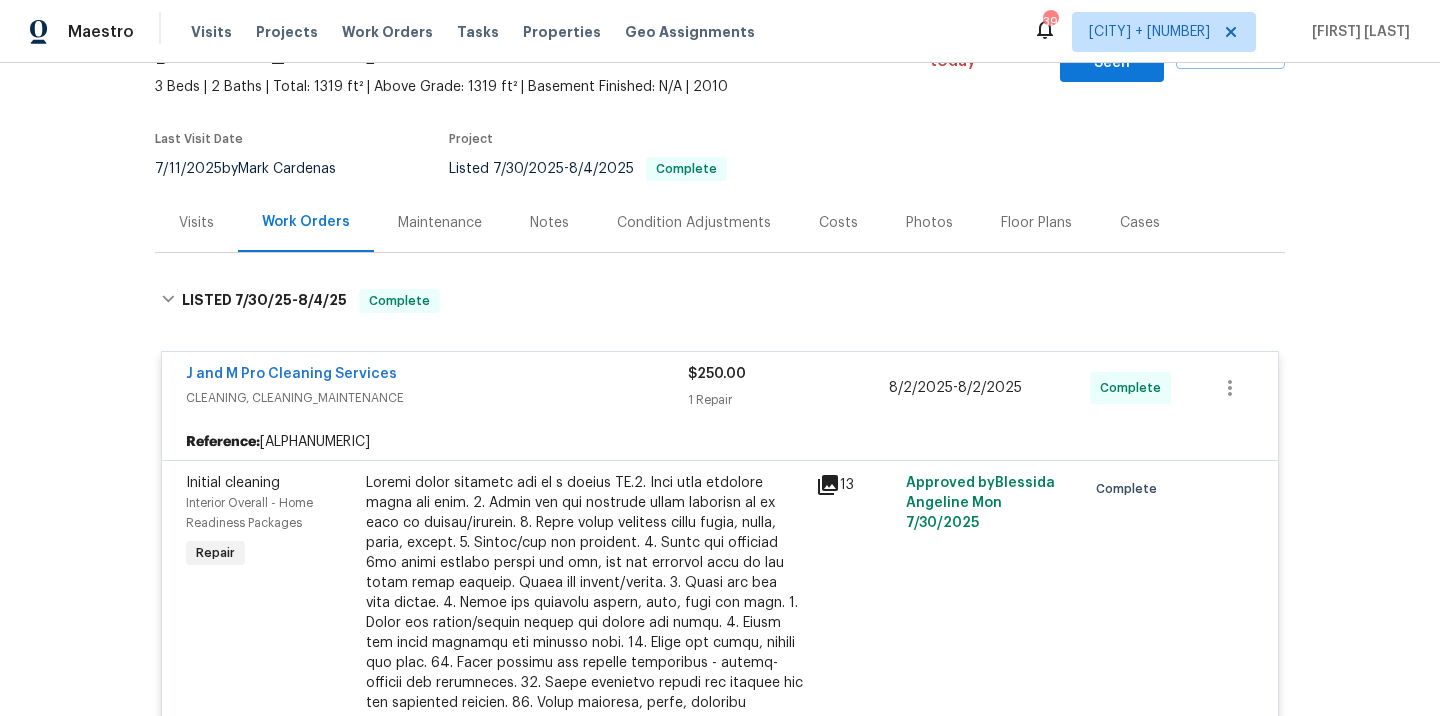 scroll, scrollTop: 121, scrollLeft: 0, axis: vertical 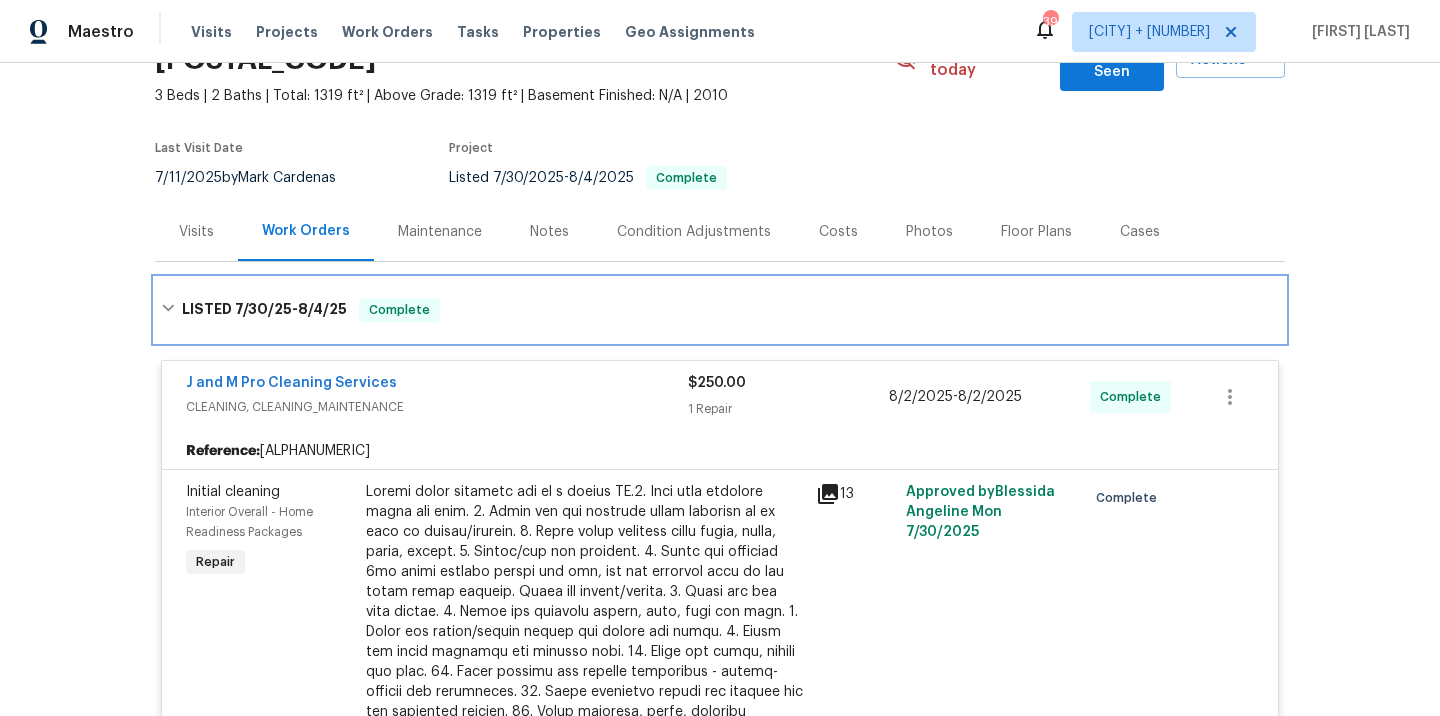 click 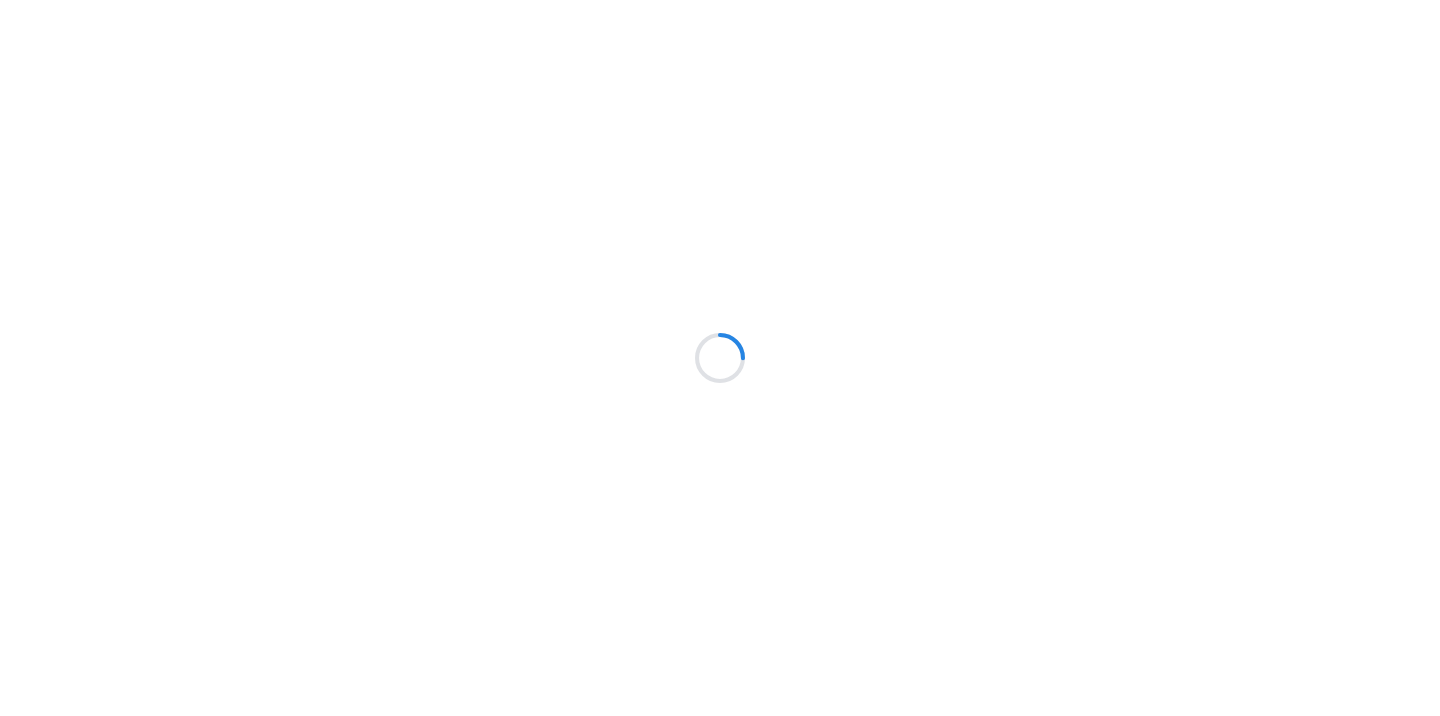 scroll, scrollTop: 0, scrollLeft: 0, axis: both 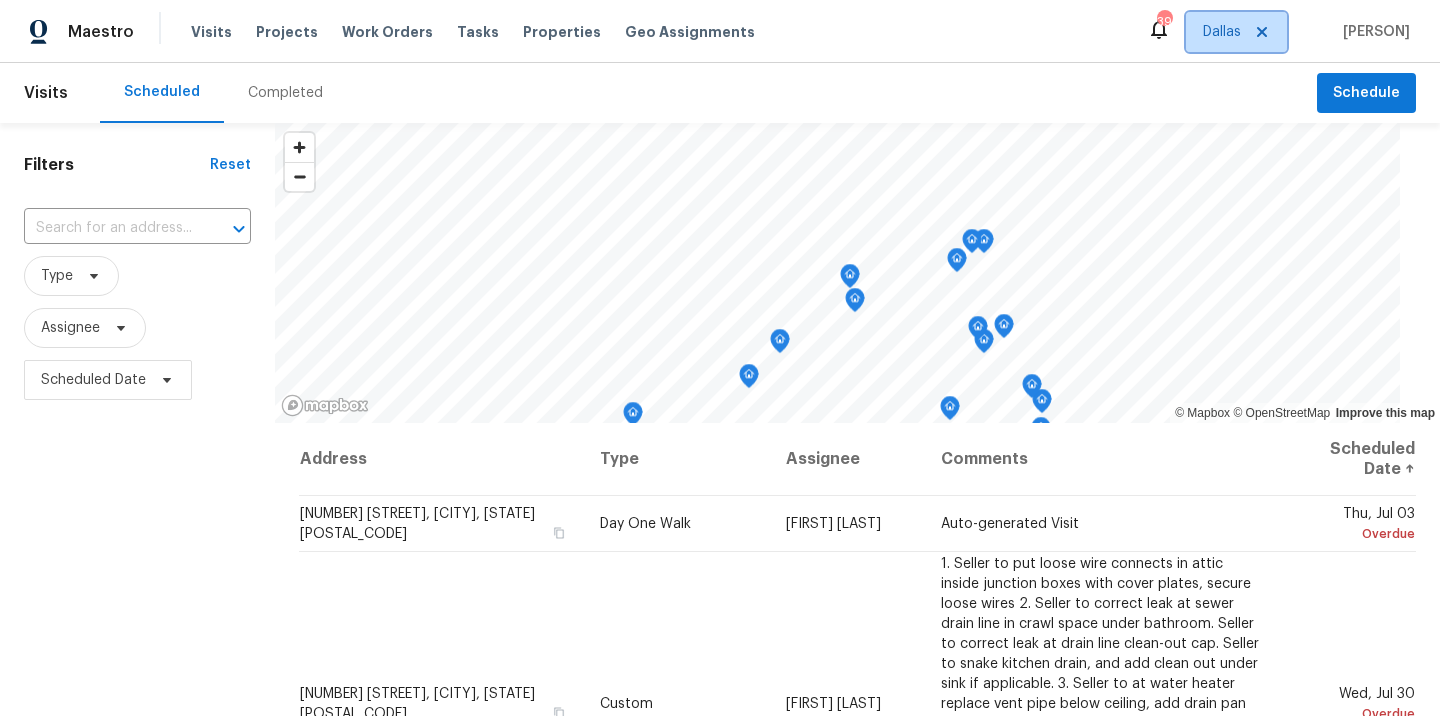 click on "Dallas" at bounding box center [1222, 32] 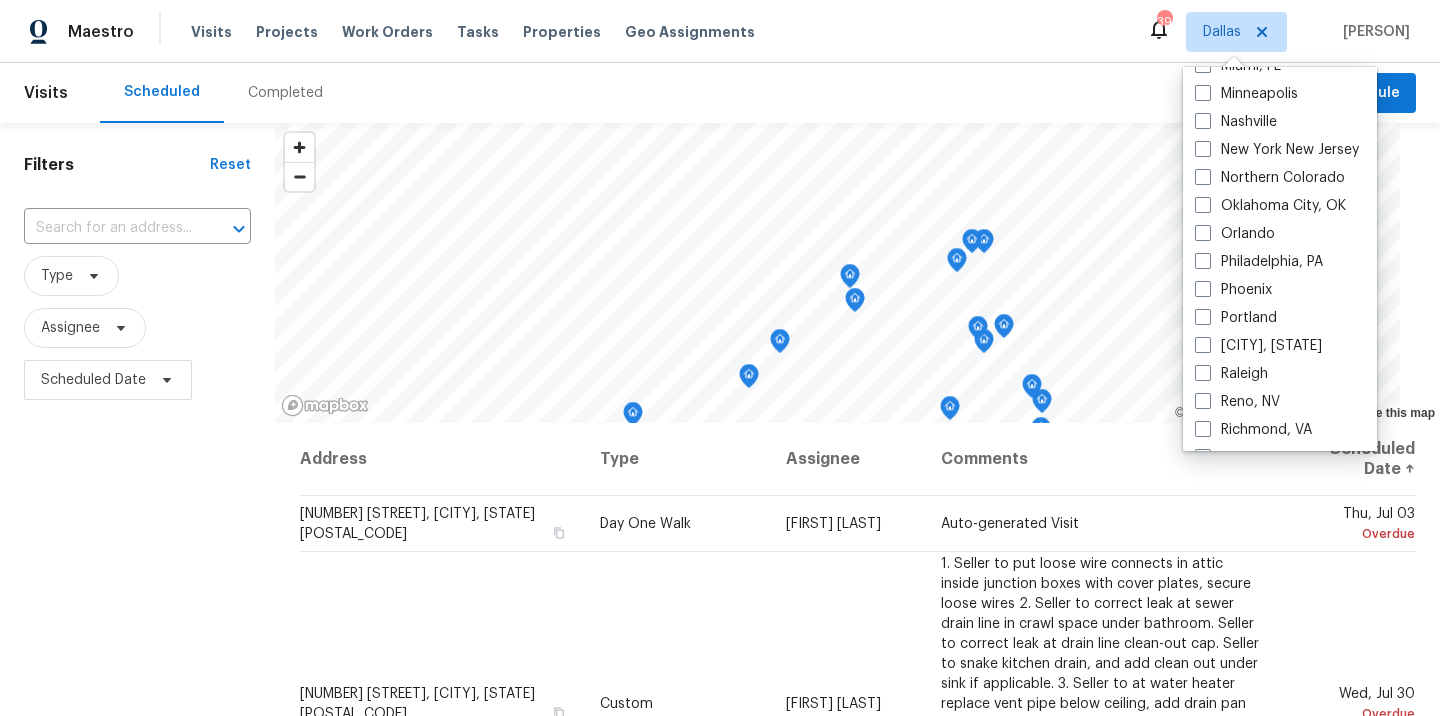 scroll, scrollTop: 978, scrollLeft: 0, axis: vertical 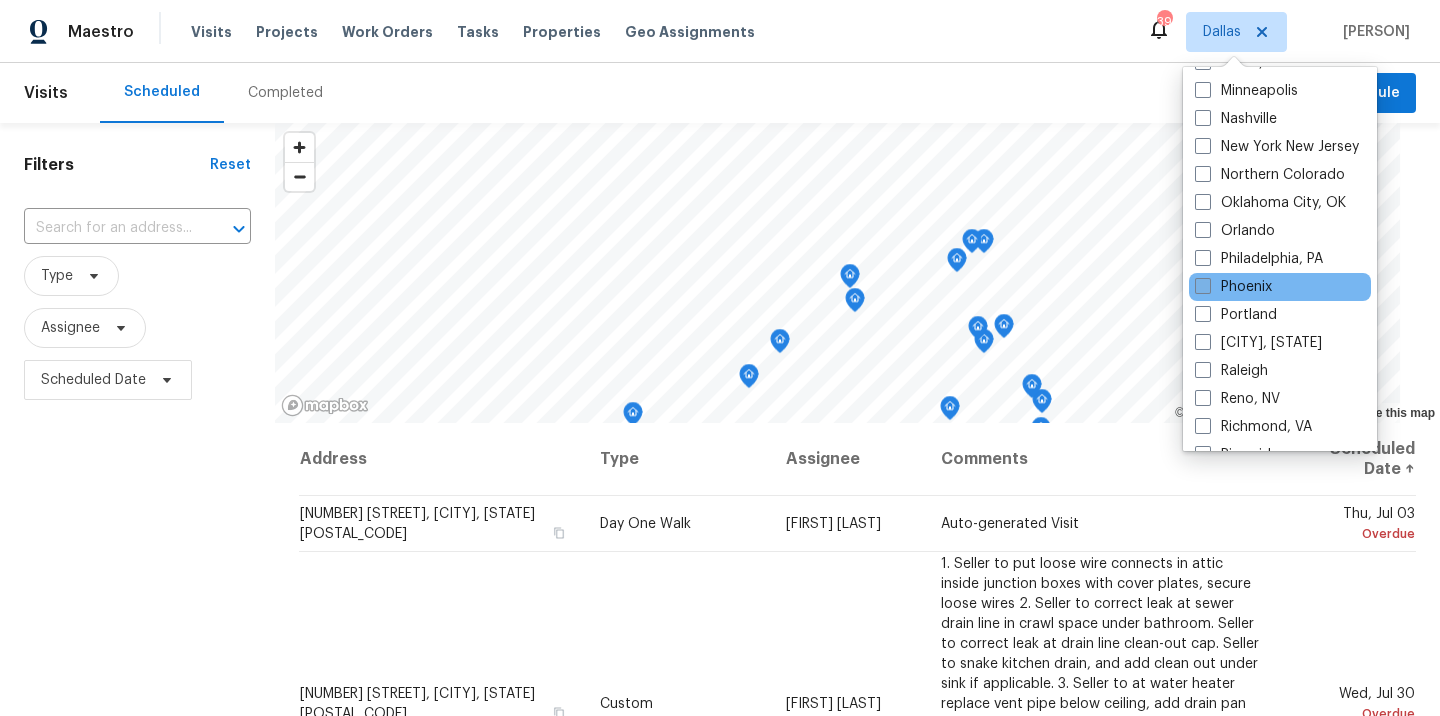 click at bounding box center [1203, 286] 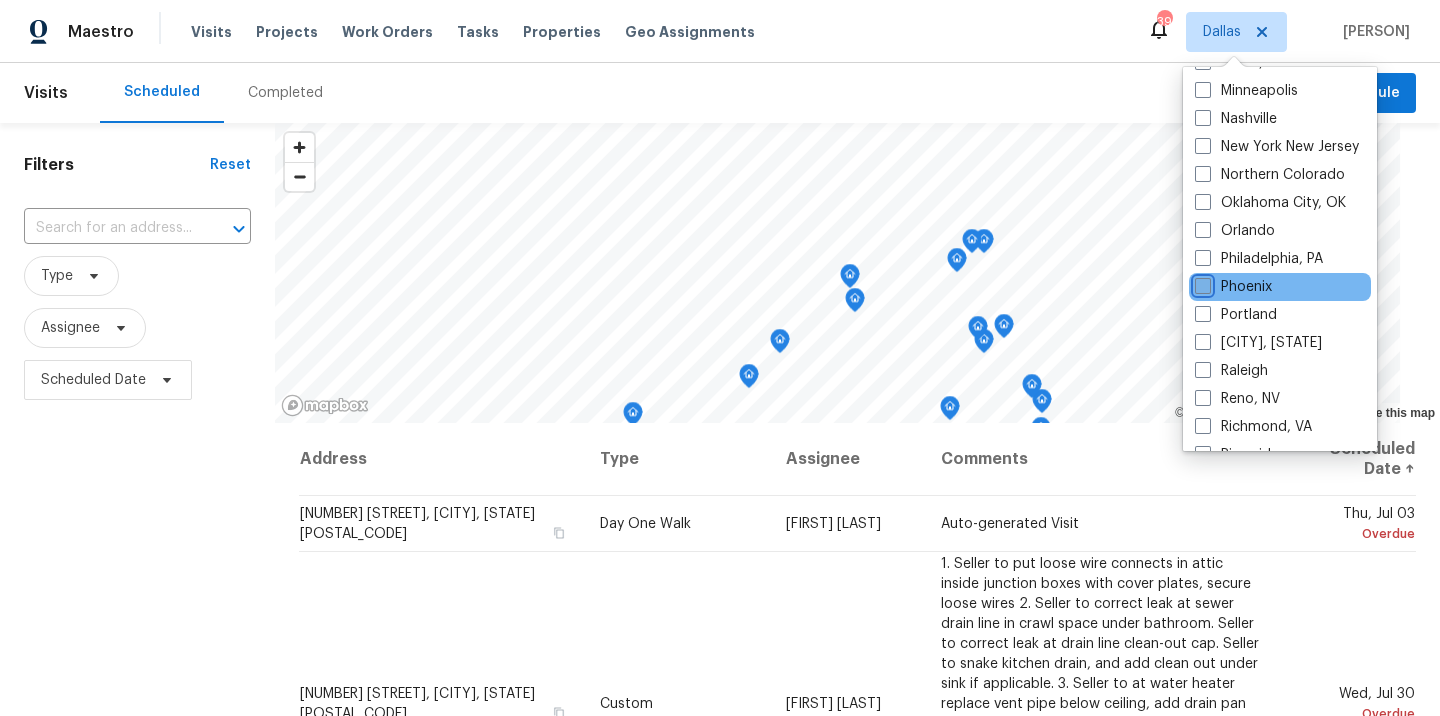 click on "Phoenix" at bounding box center (1201, 283) 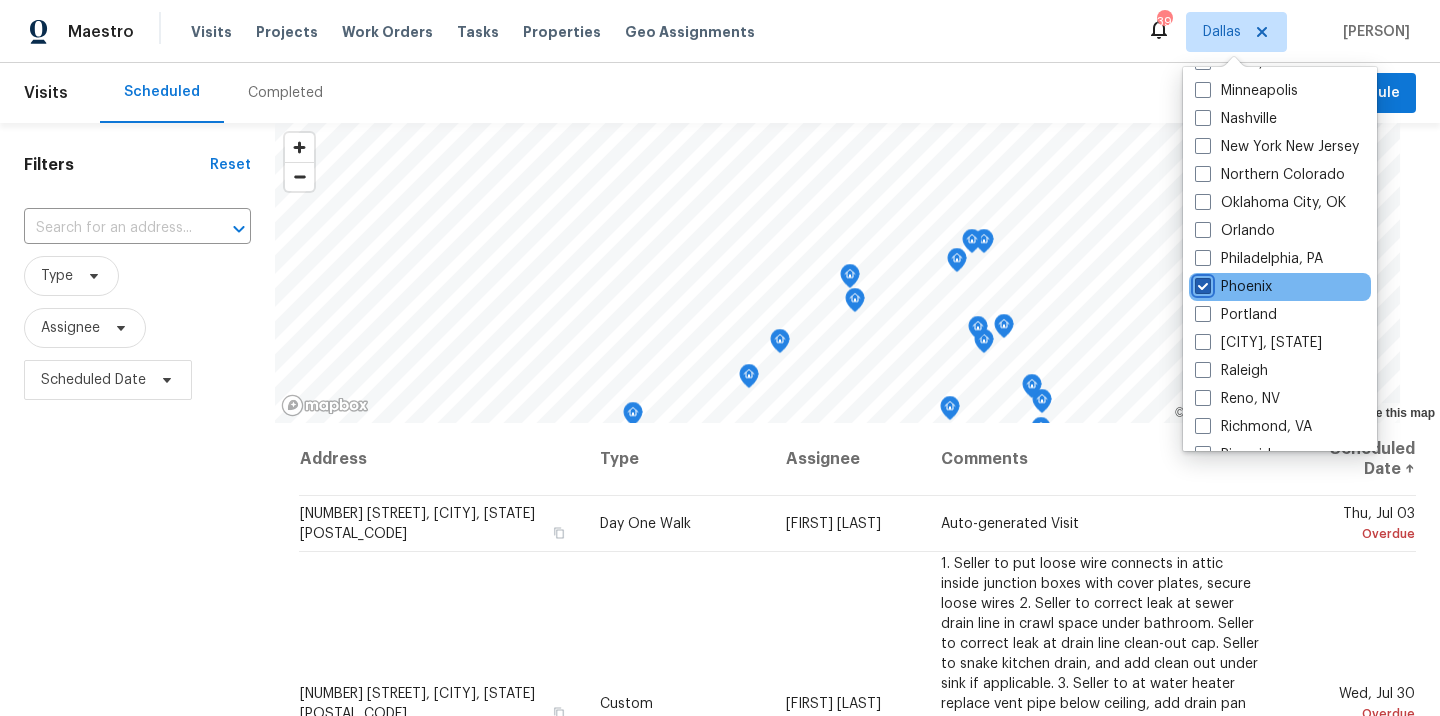checkbox on "true" 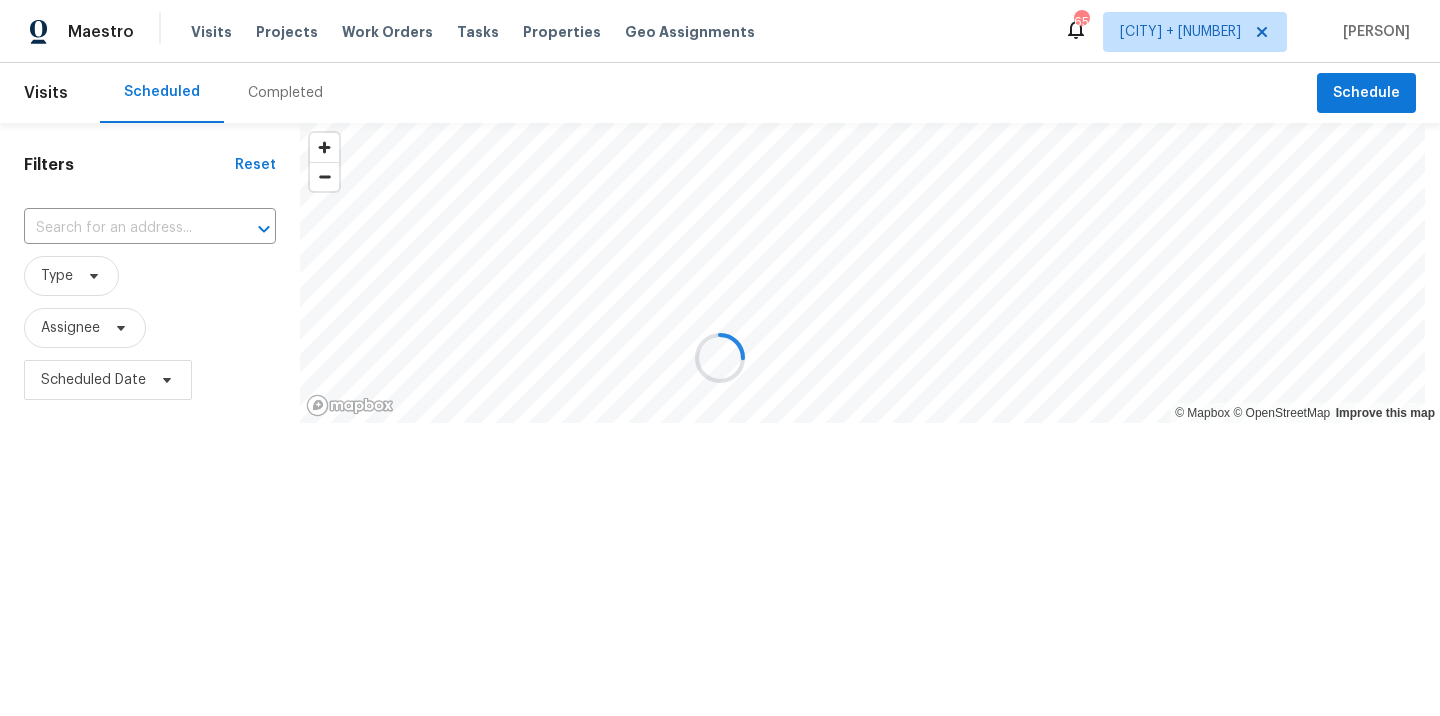 click at bounding box center [720, 358] 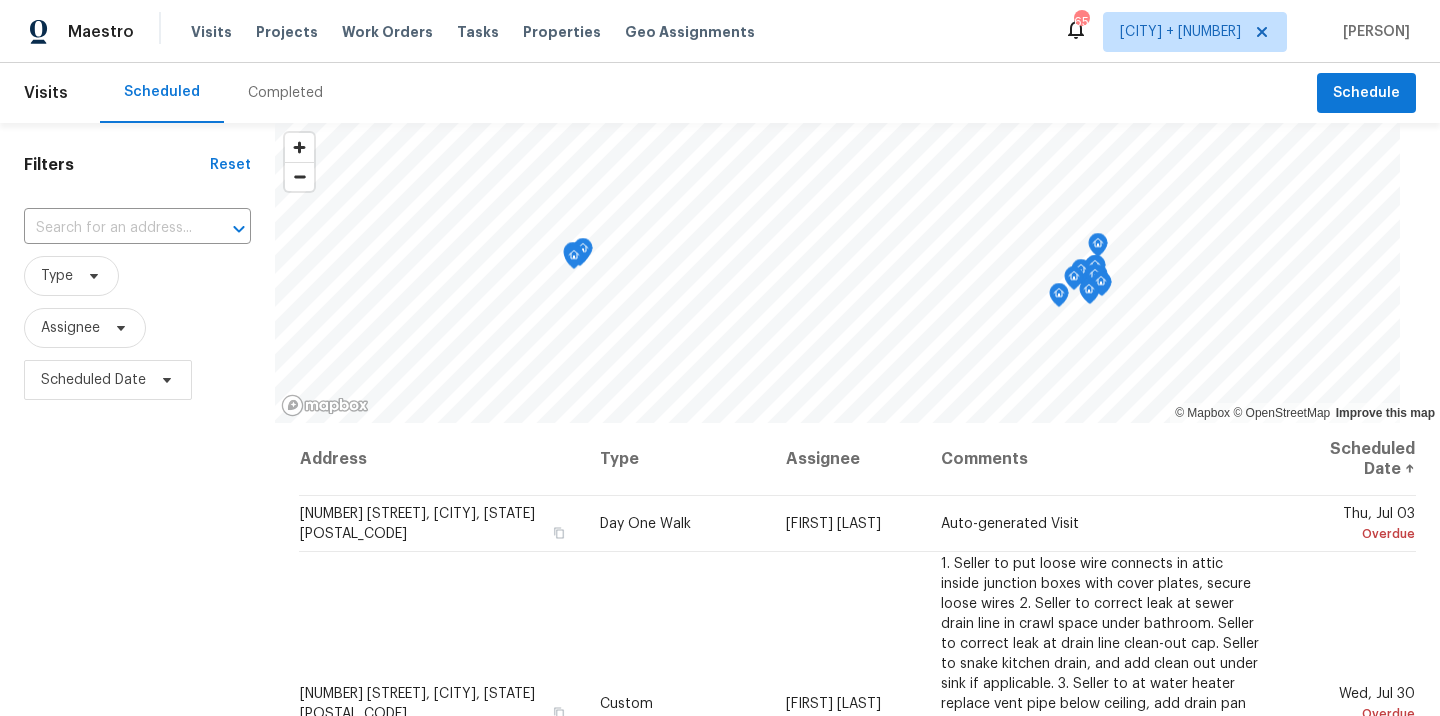 click on "Completed" at bounding box center (285, 93) 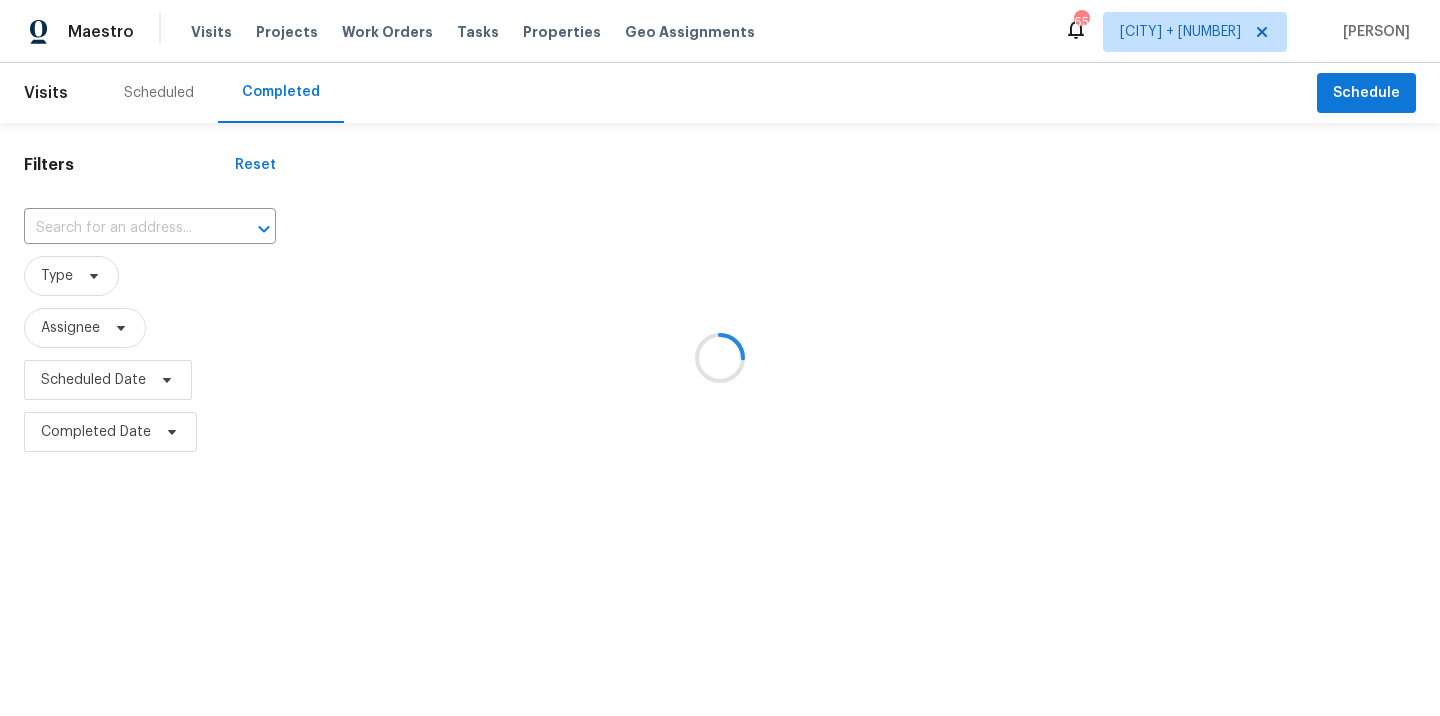 click at bounding box center [720, 358] 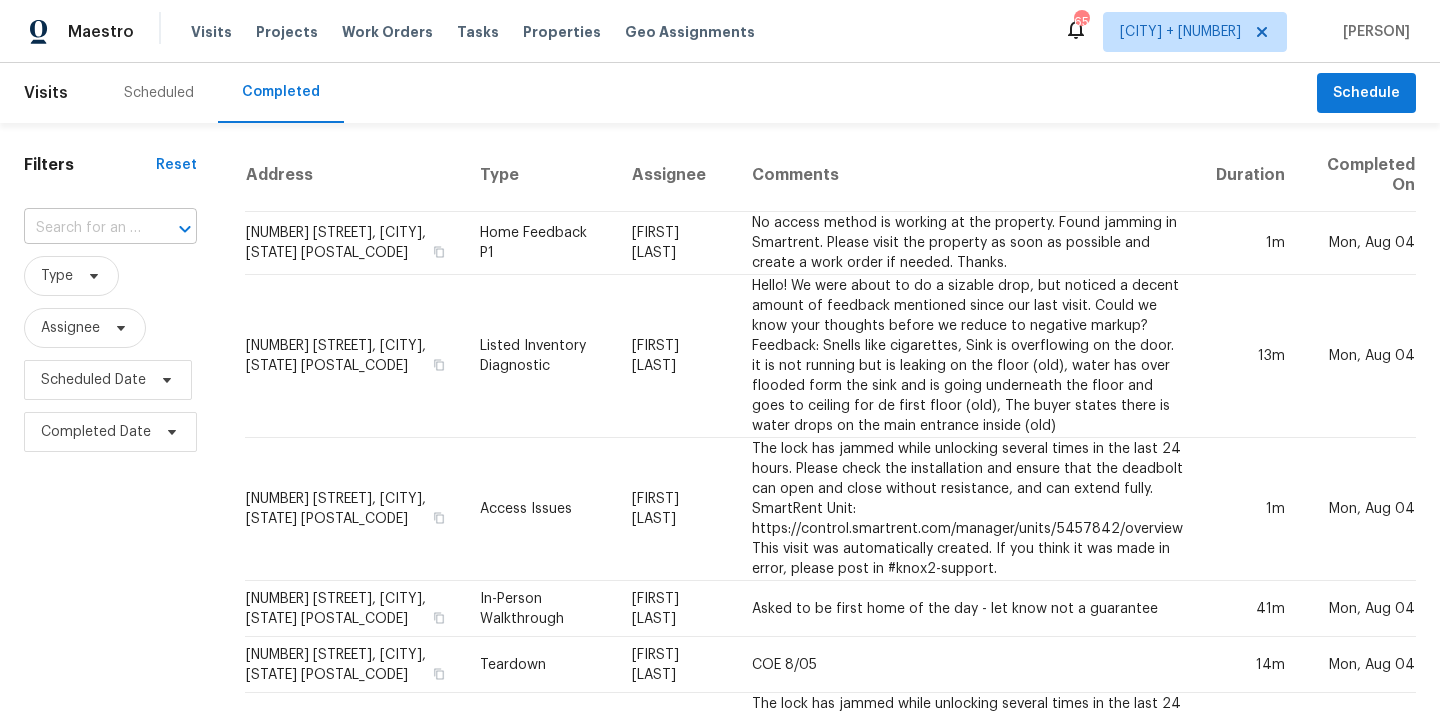 click at bounding box center (82, 228) 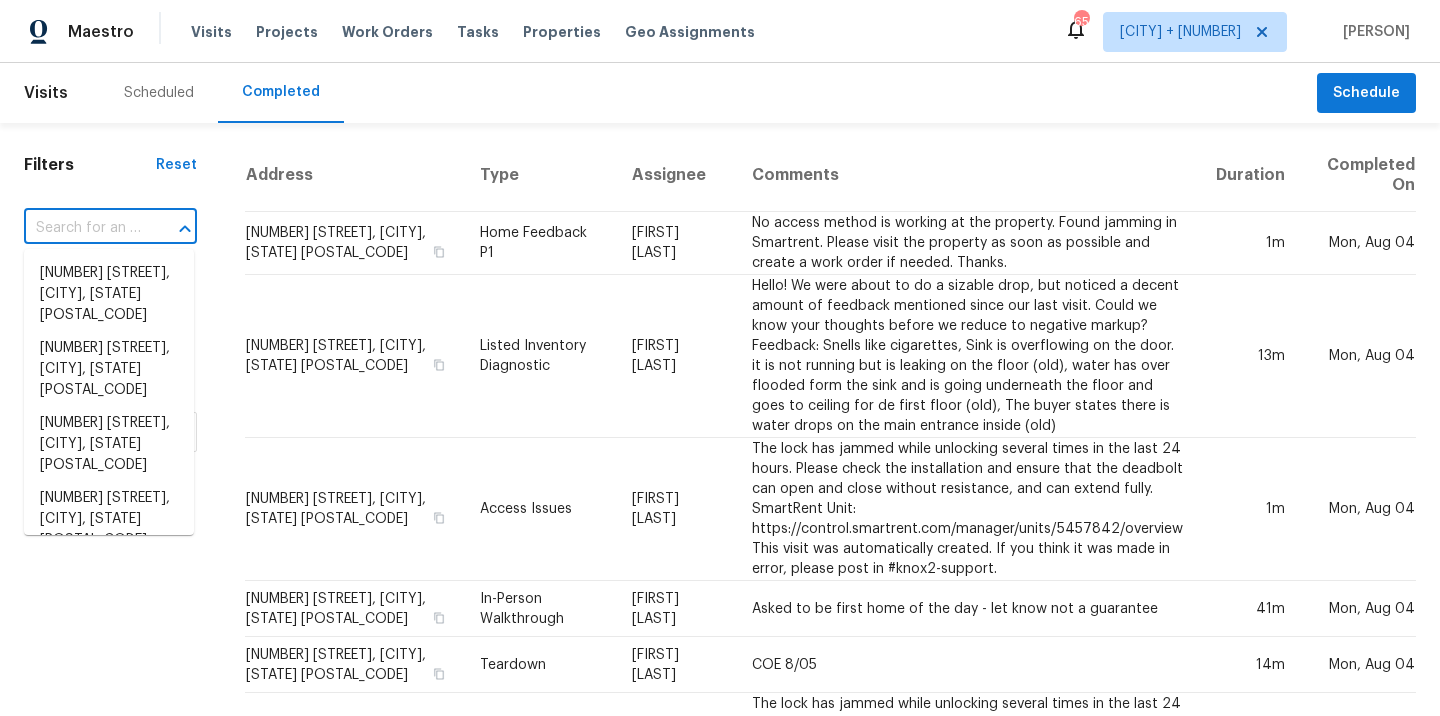 paste on "[NUMBER] [STREET], [CITY], [STATE] [POSTAL_CODE]" 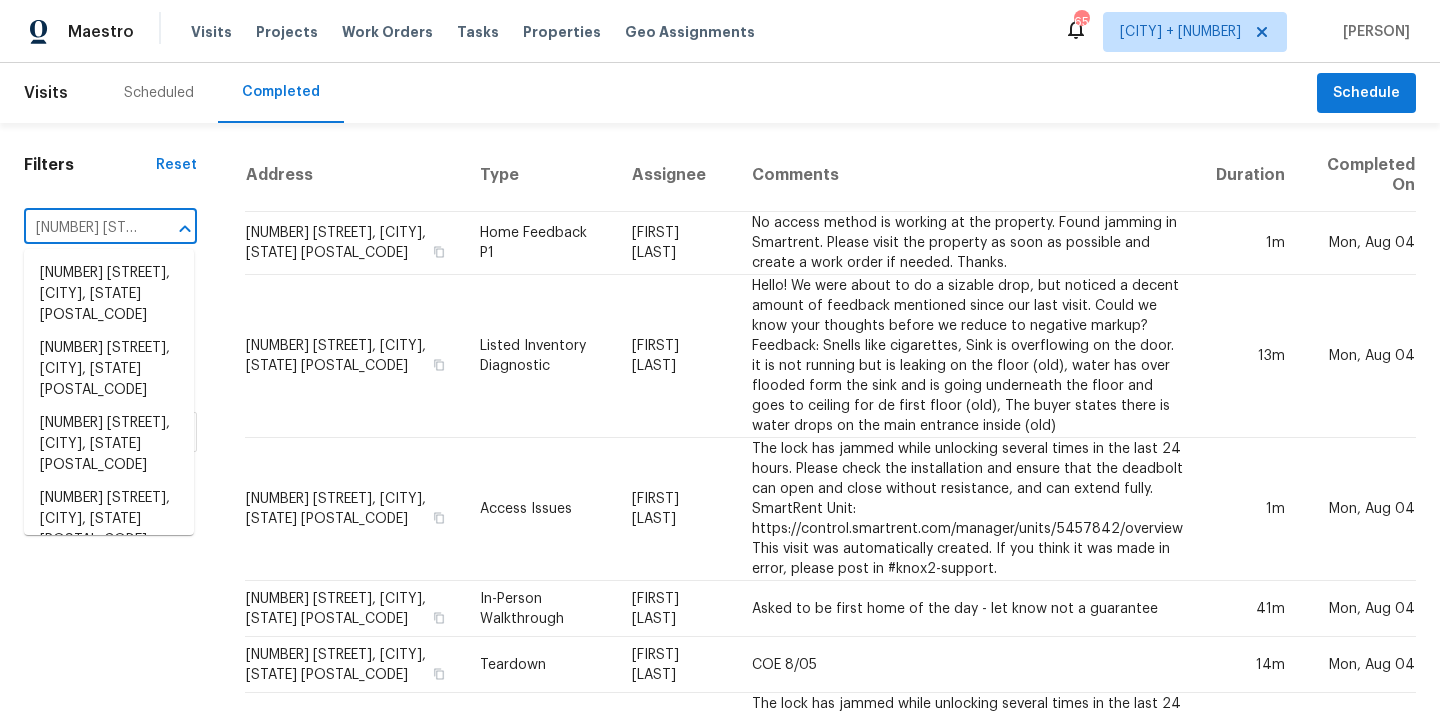 scroll, scrollTop: 0, scrollLeft: 173, axis: horizontal 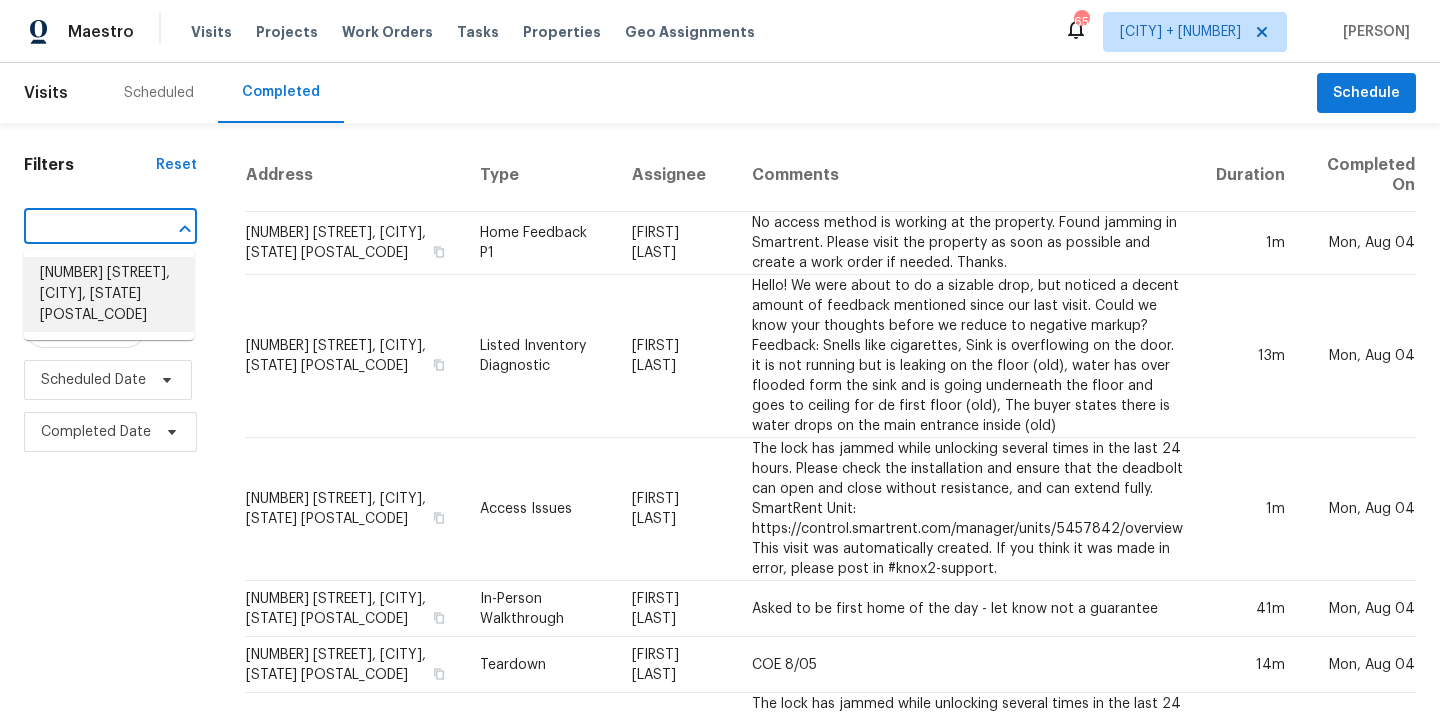 click on "[NUMBER] [STREET], [CITY], [STATE] [POSTAL_CODE]" at bounding box center (109, 294) 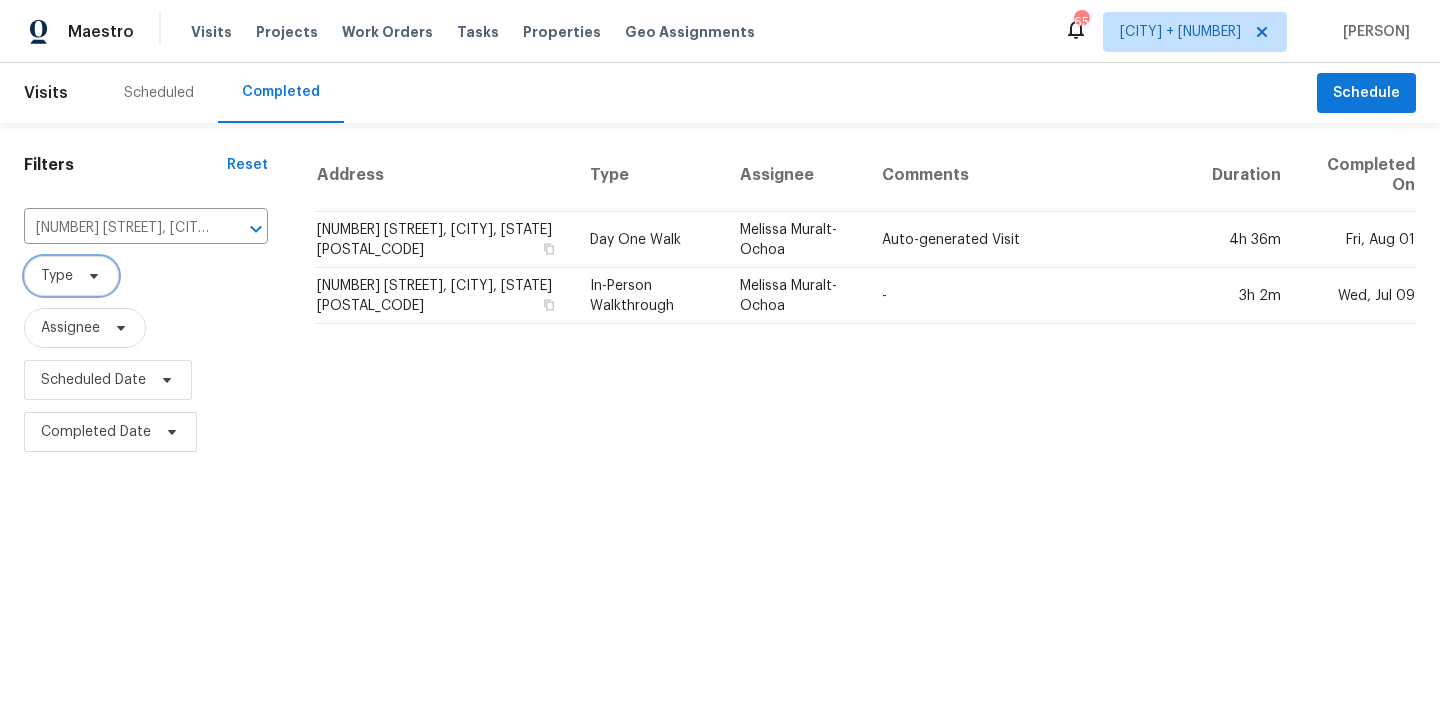 click on "Type" at bounding box center [71, 276] 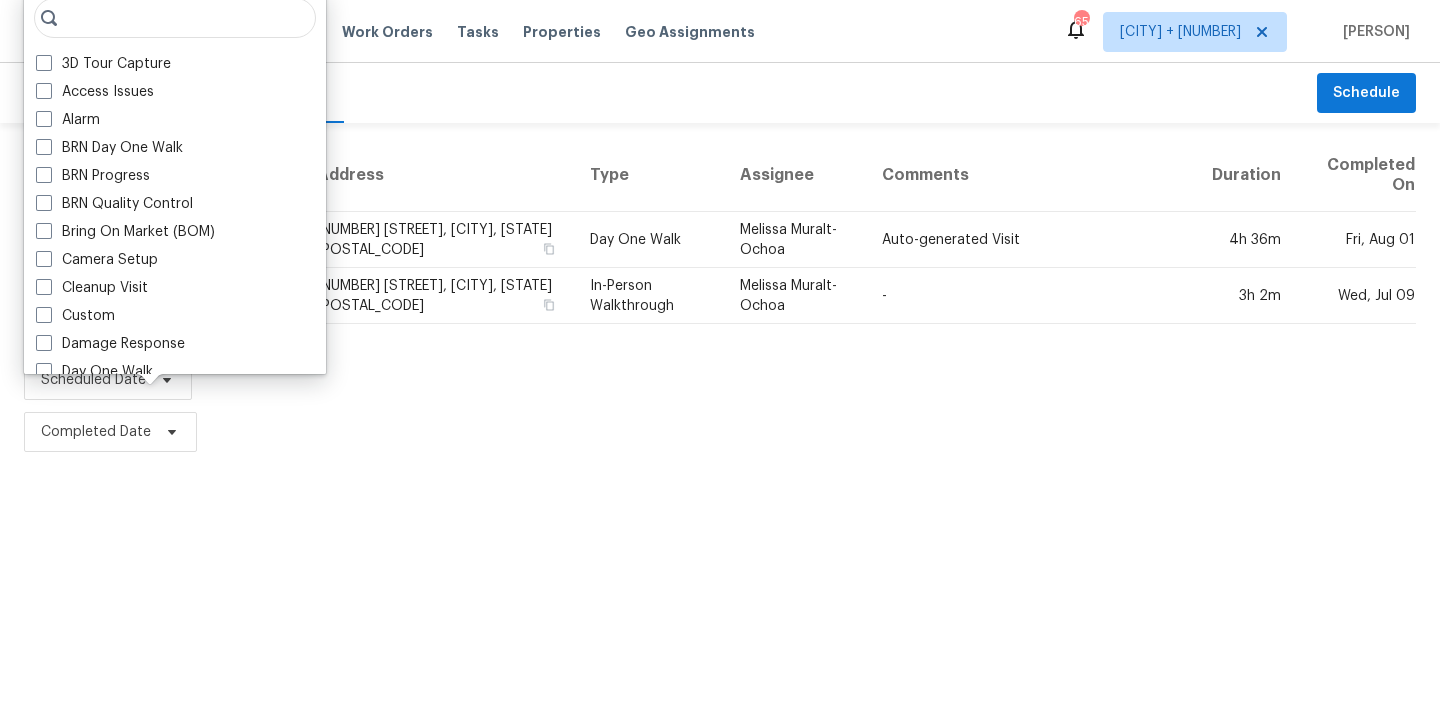 click on "Scheduled Completed" at bounding box center [708, 93] 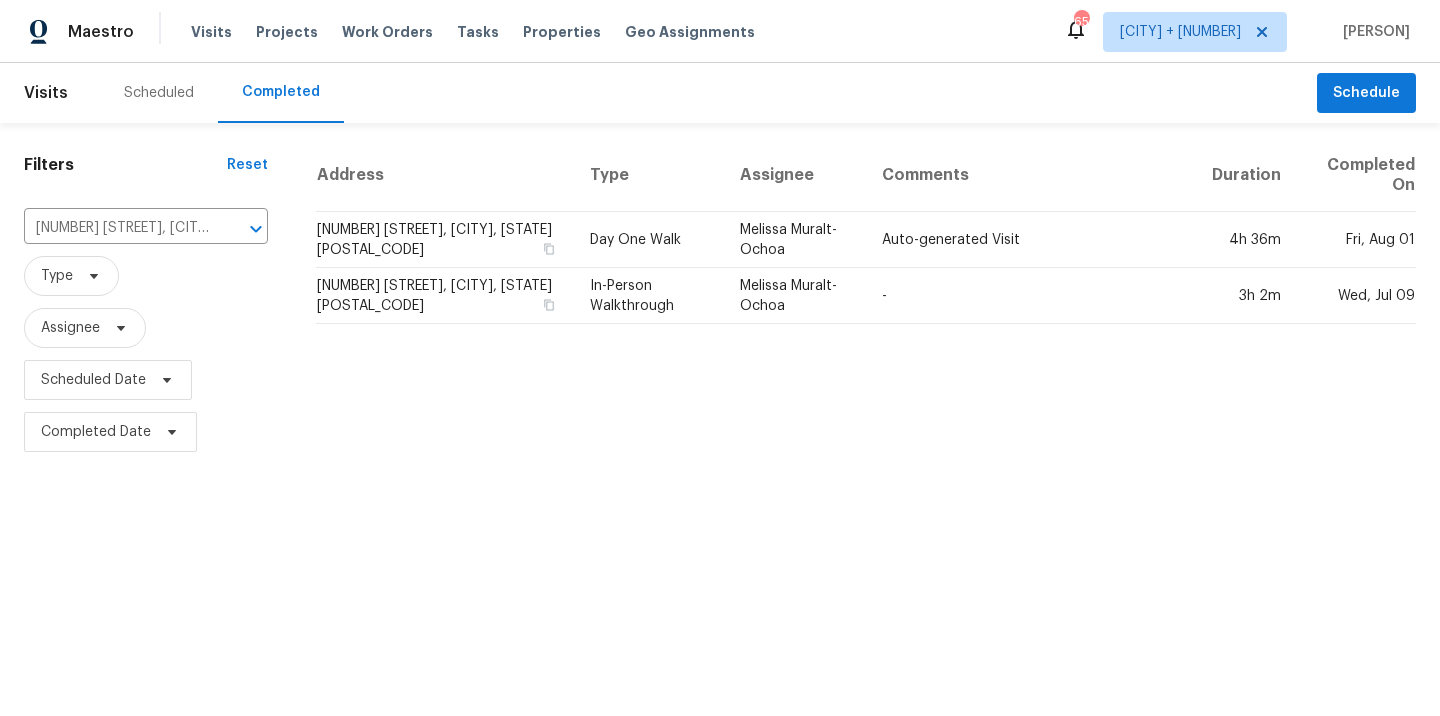 drag, startPoint x: 479, startPoint y: 238, endPoint x: 873, endPoint y: 296, distance: 398.24615 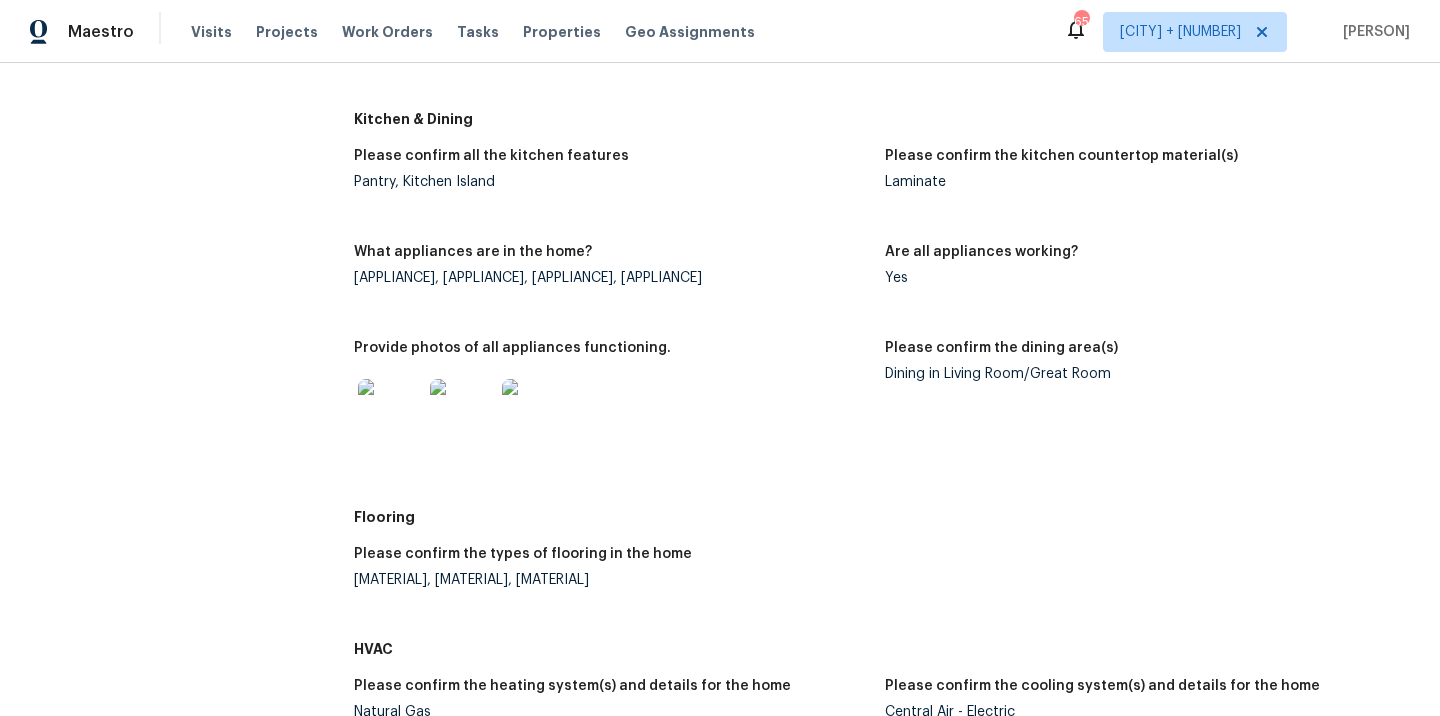 scroll, scrollTop: 0, scrollLeft: 0, axis: both 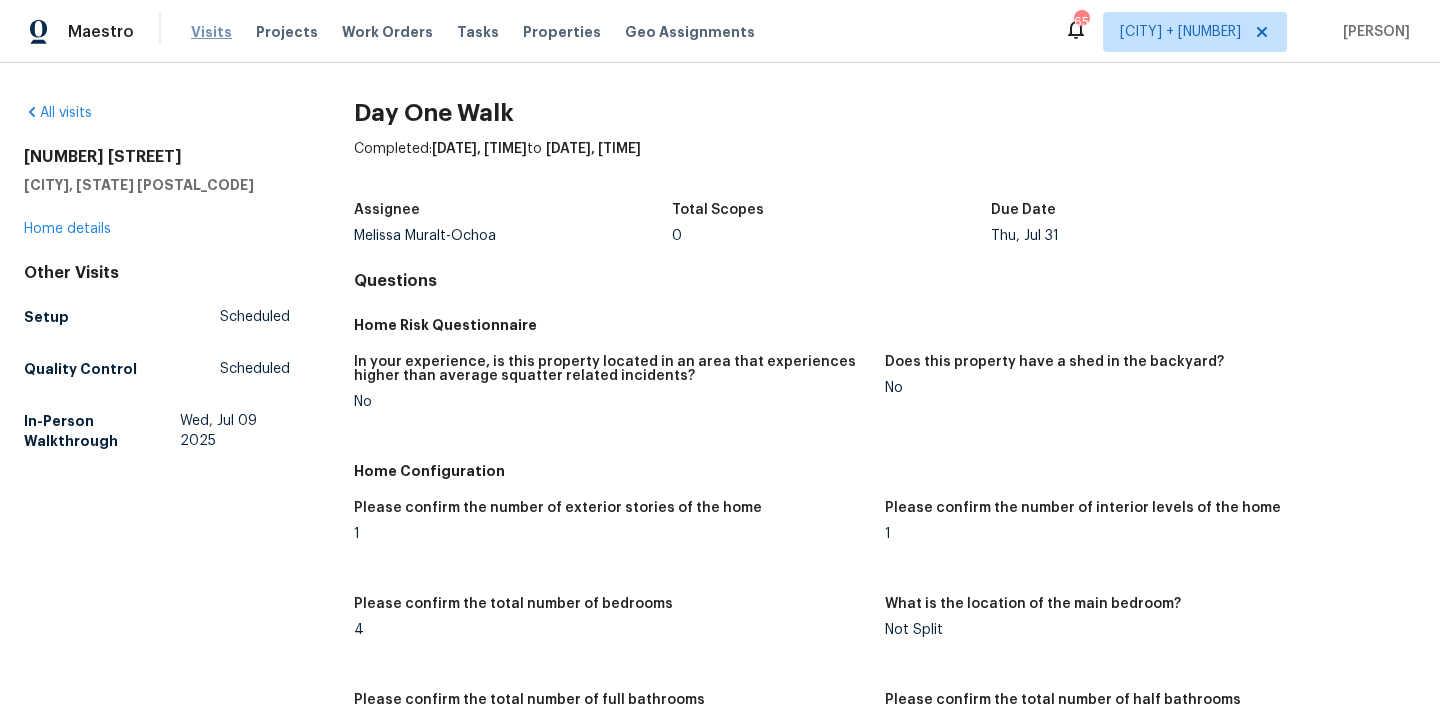 click on "Visits" at bounding box center [211, 32] 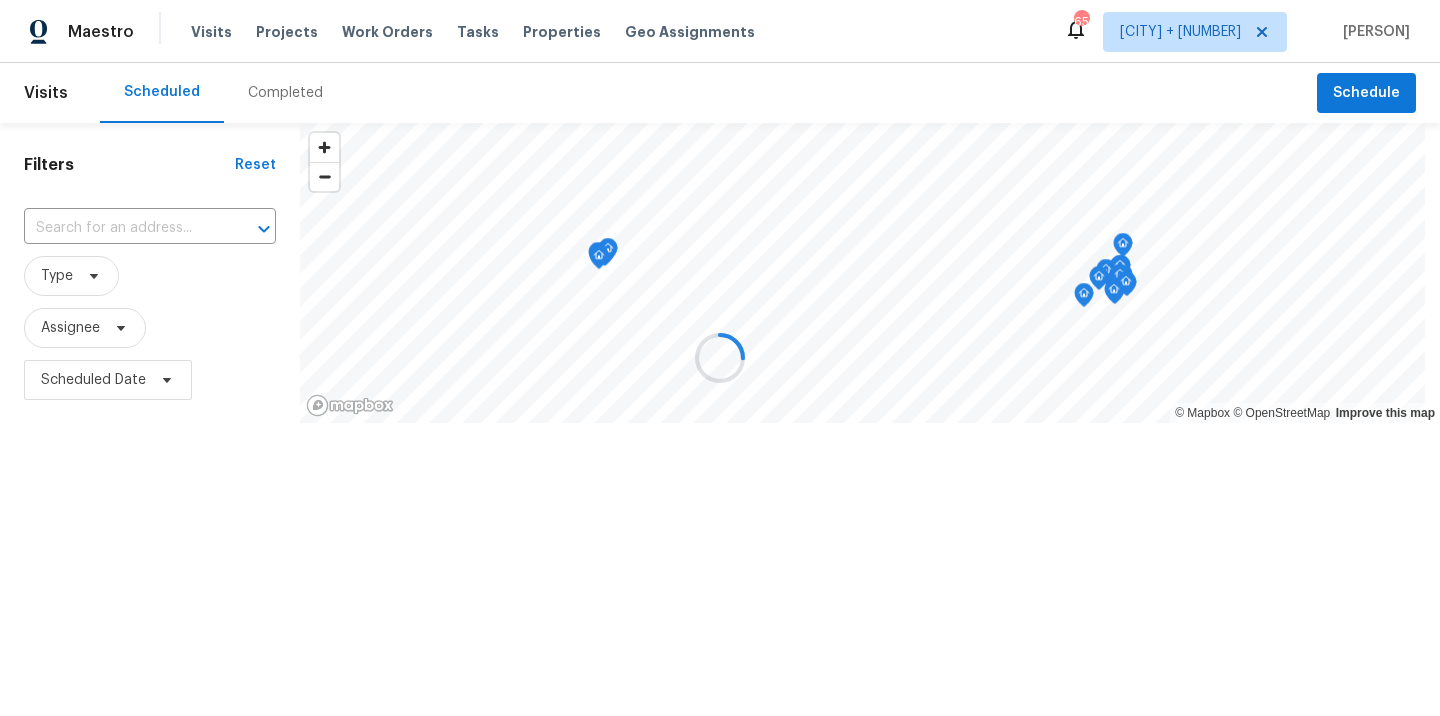 click at bounding box center [720, 358] 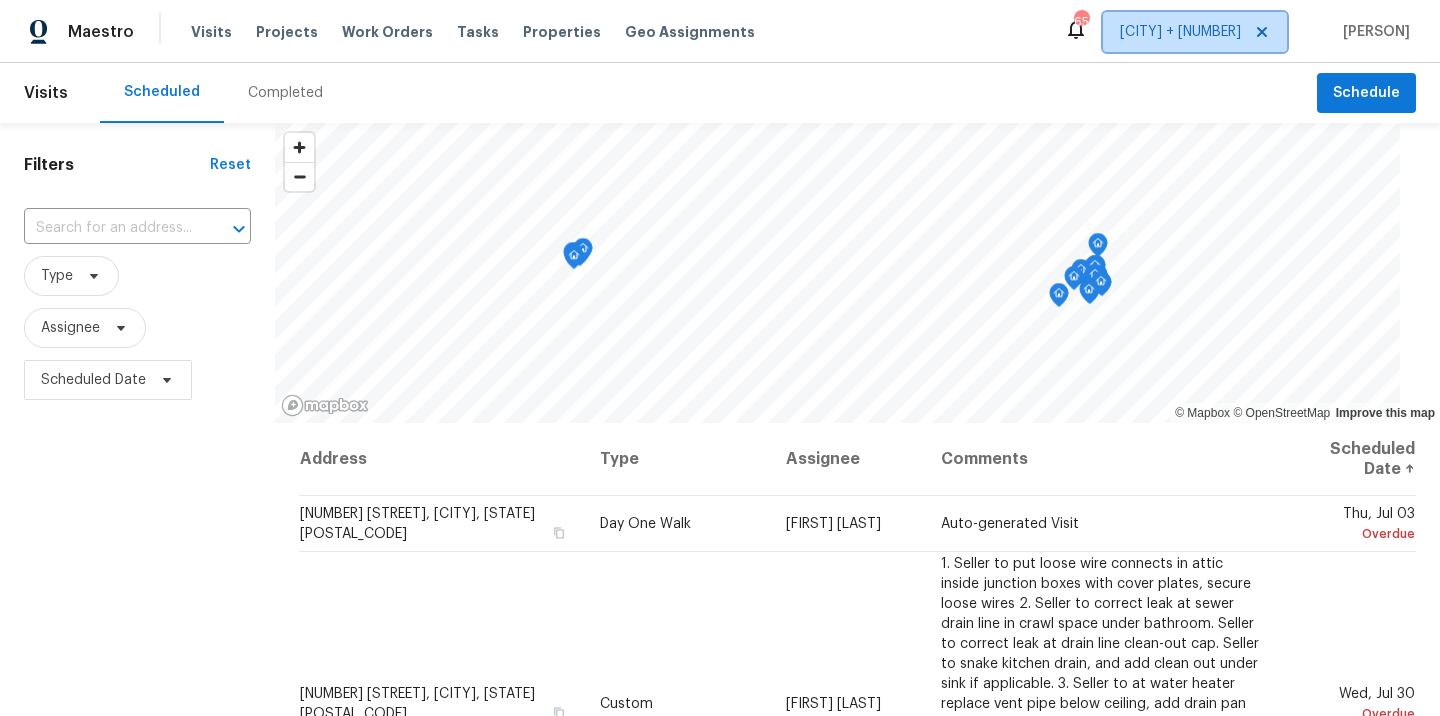 click on "[CITY] + [NUMBER]" at bounding box center [1180, 32] 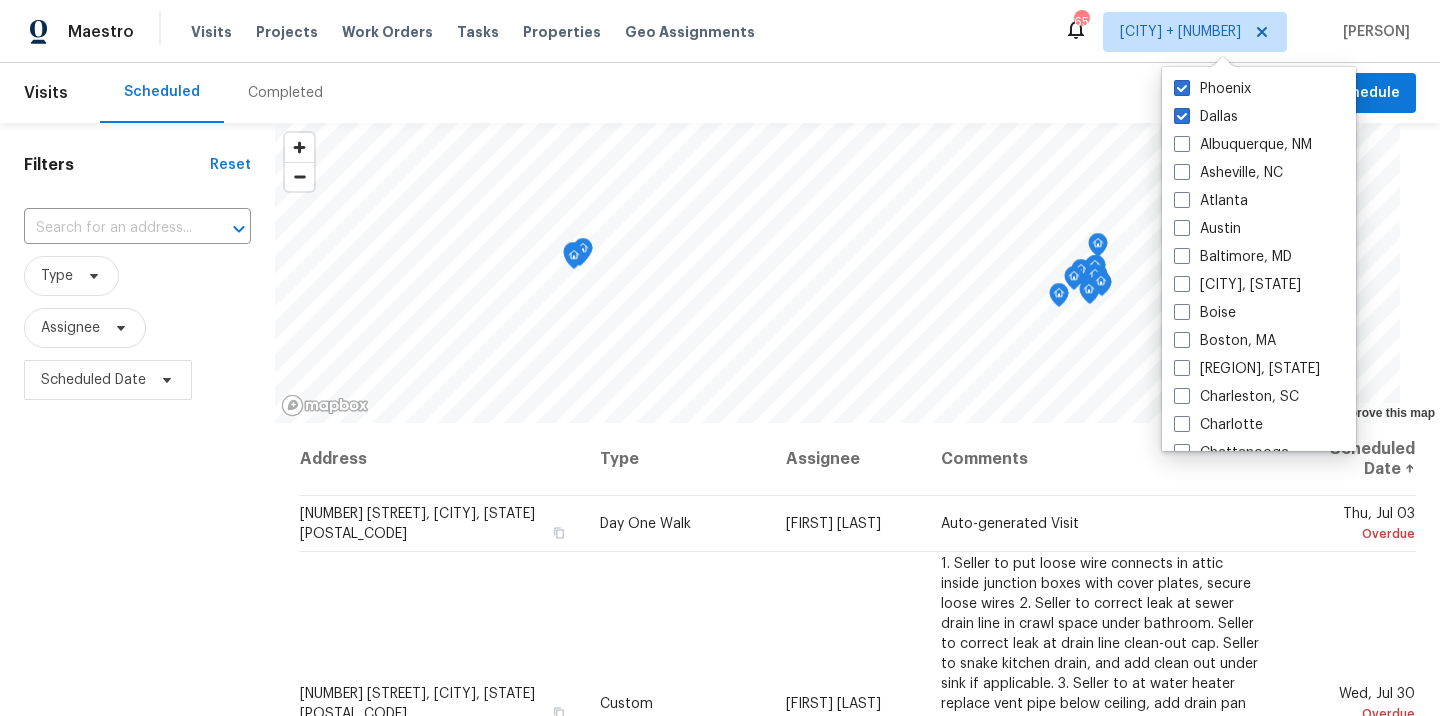 click on "[LOCATION] [VISITS] [PERSON]" at bounding box center [720, 31] 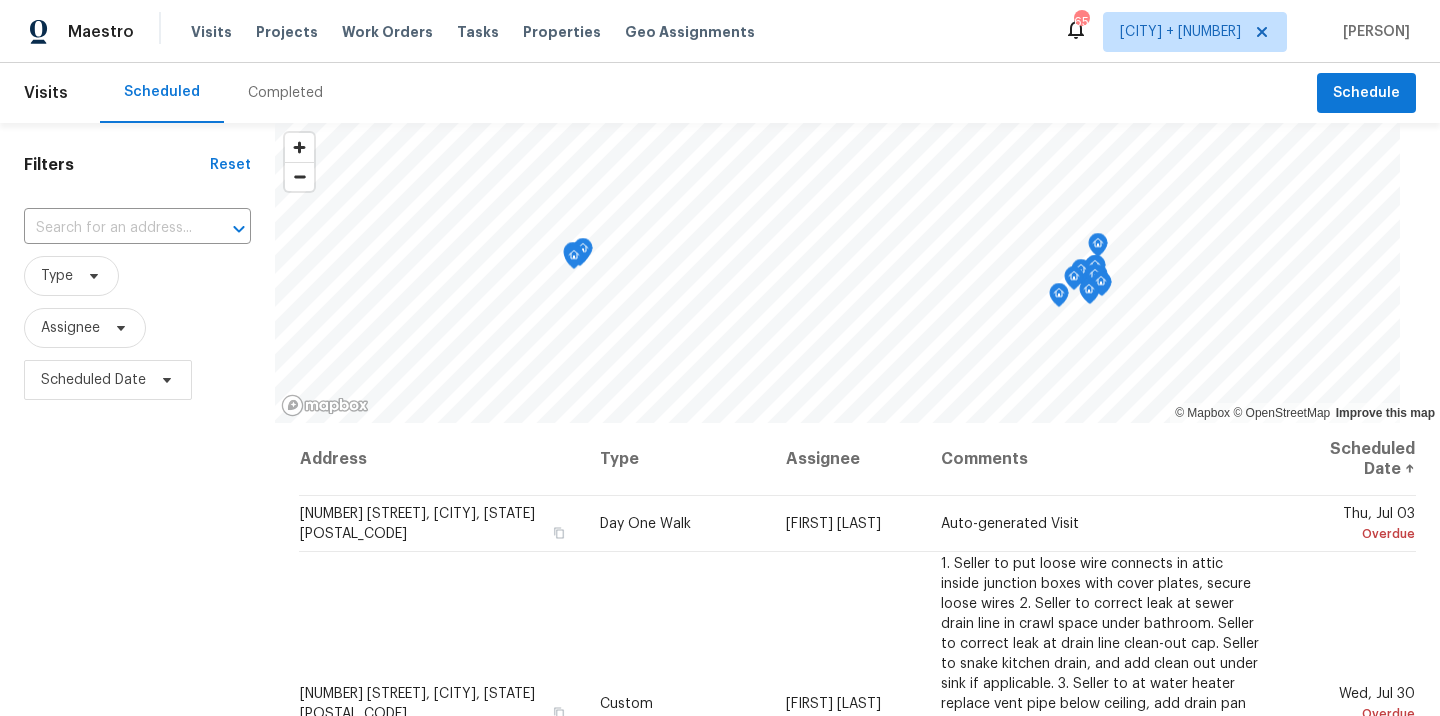 click on "Completed" at bounding box center [285, 93] 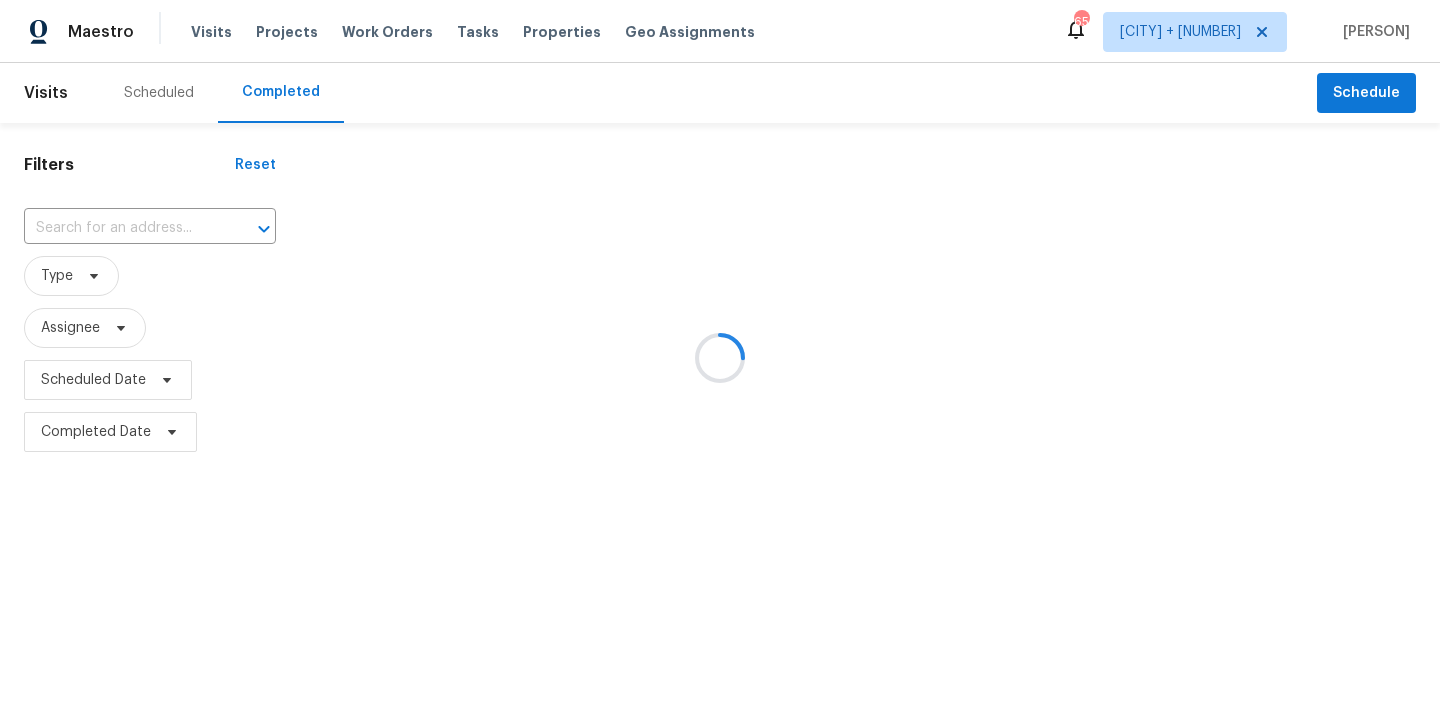 click at bounding box center (720, 358) 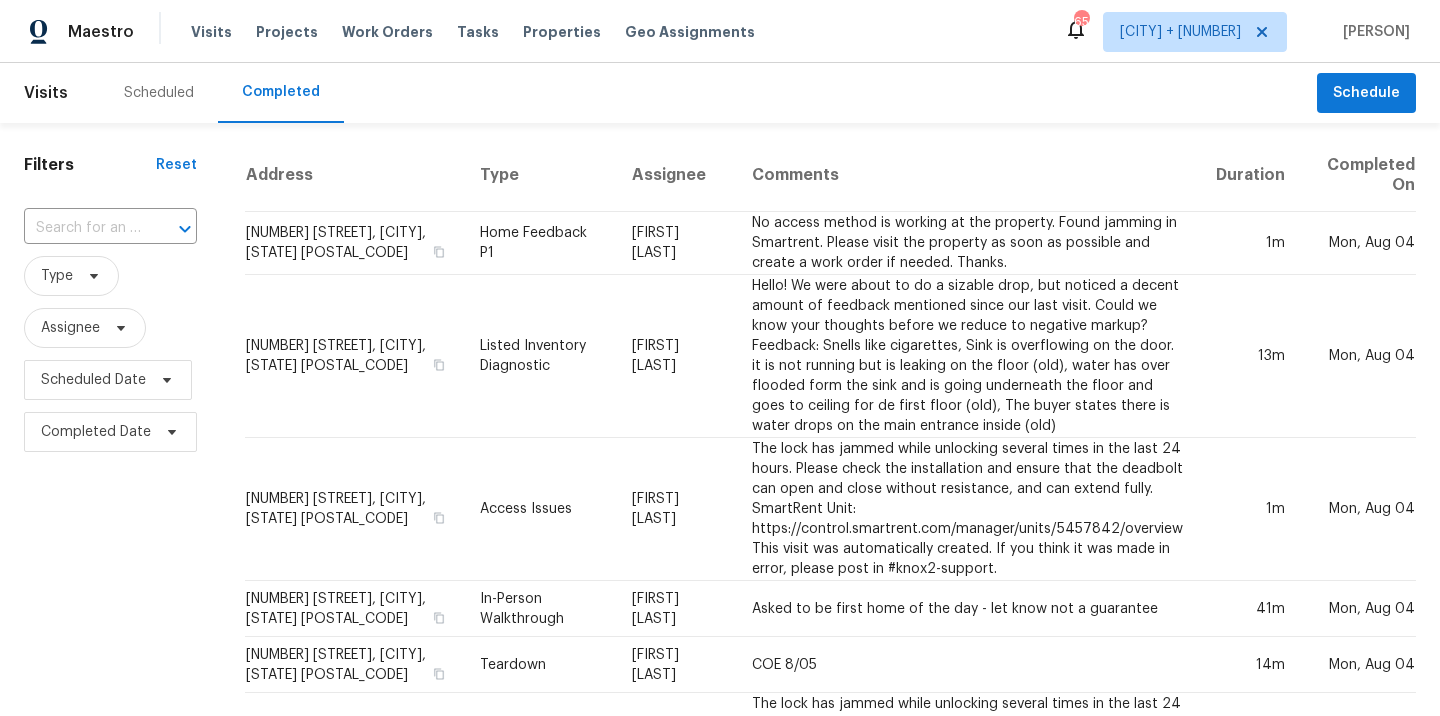 click at bounding box center [82, 228] 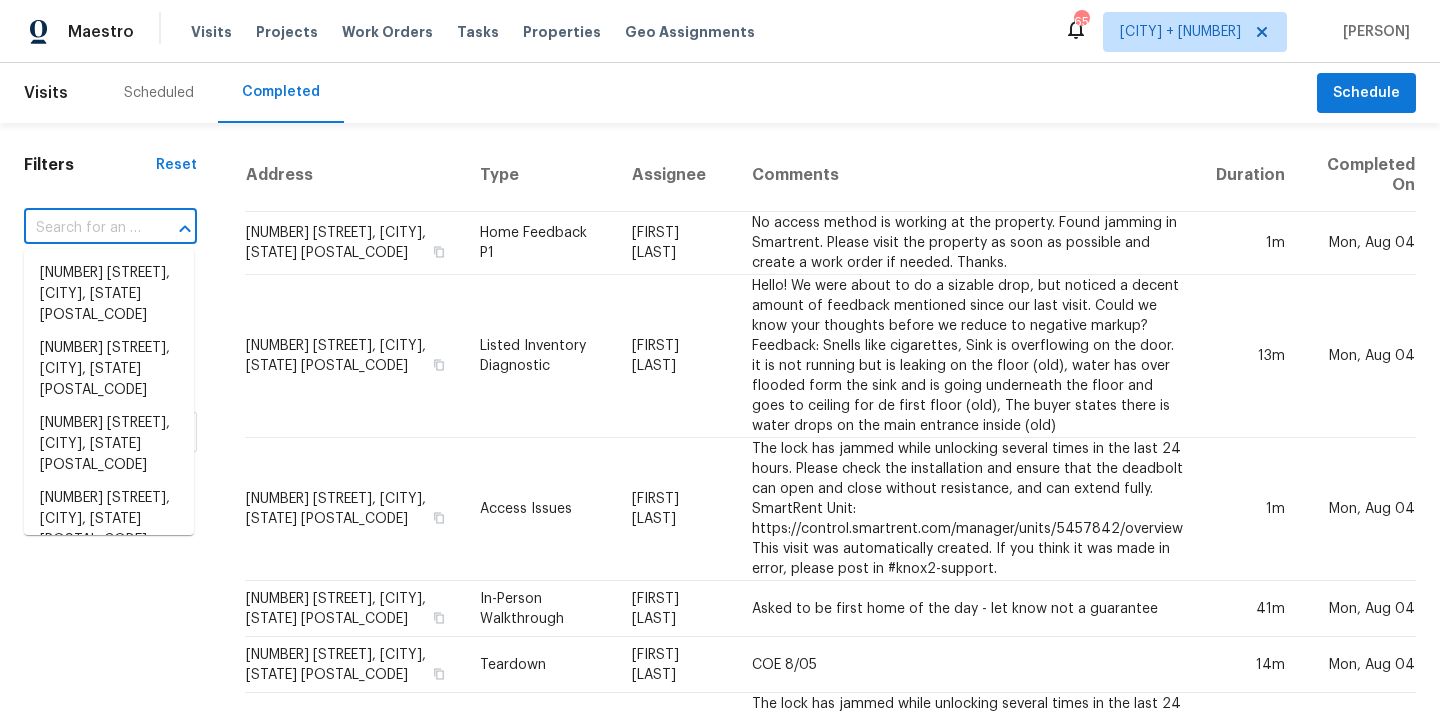paste on "[NUMBER] [STREET], [CITY], [STATE] [POSTAL_CODE]" 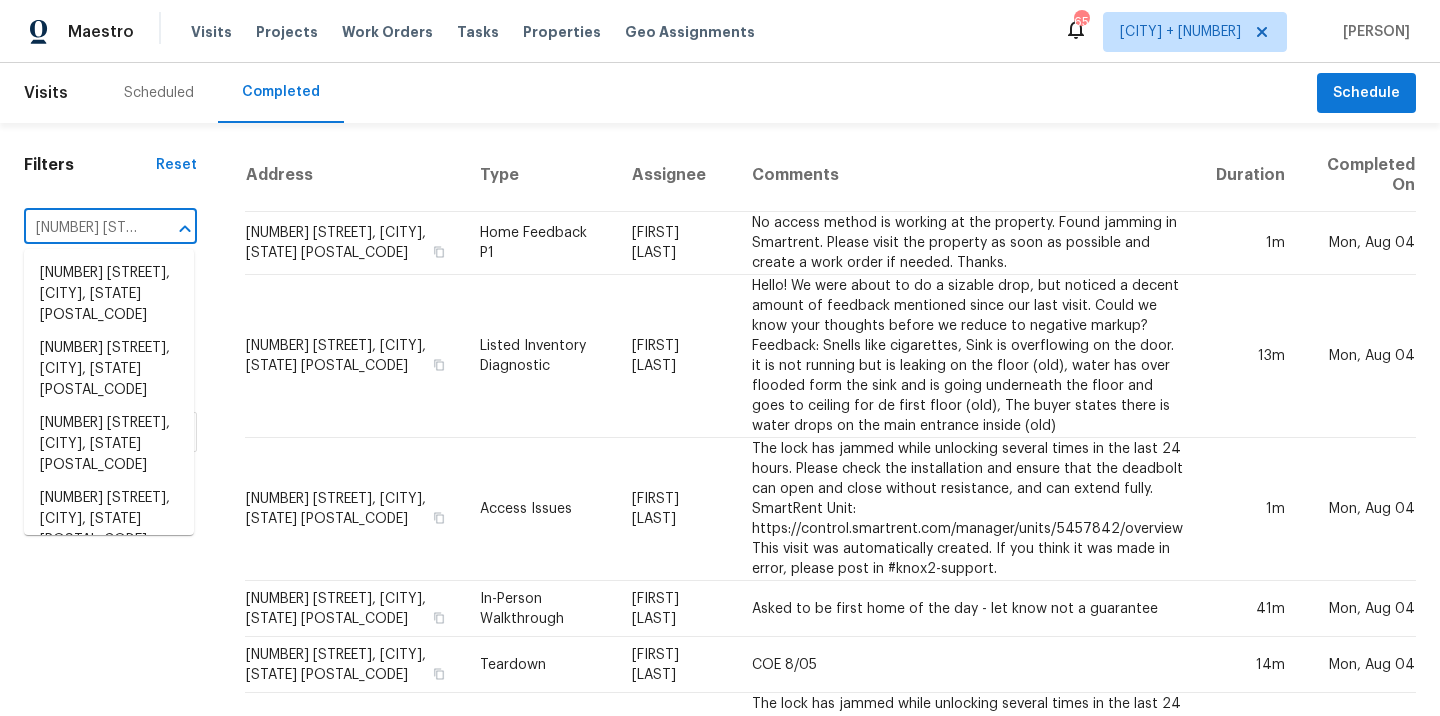 scroll, scrollTop: 0, scrollLeft: 131, axis: horizontal 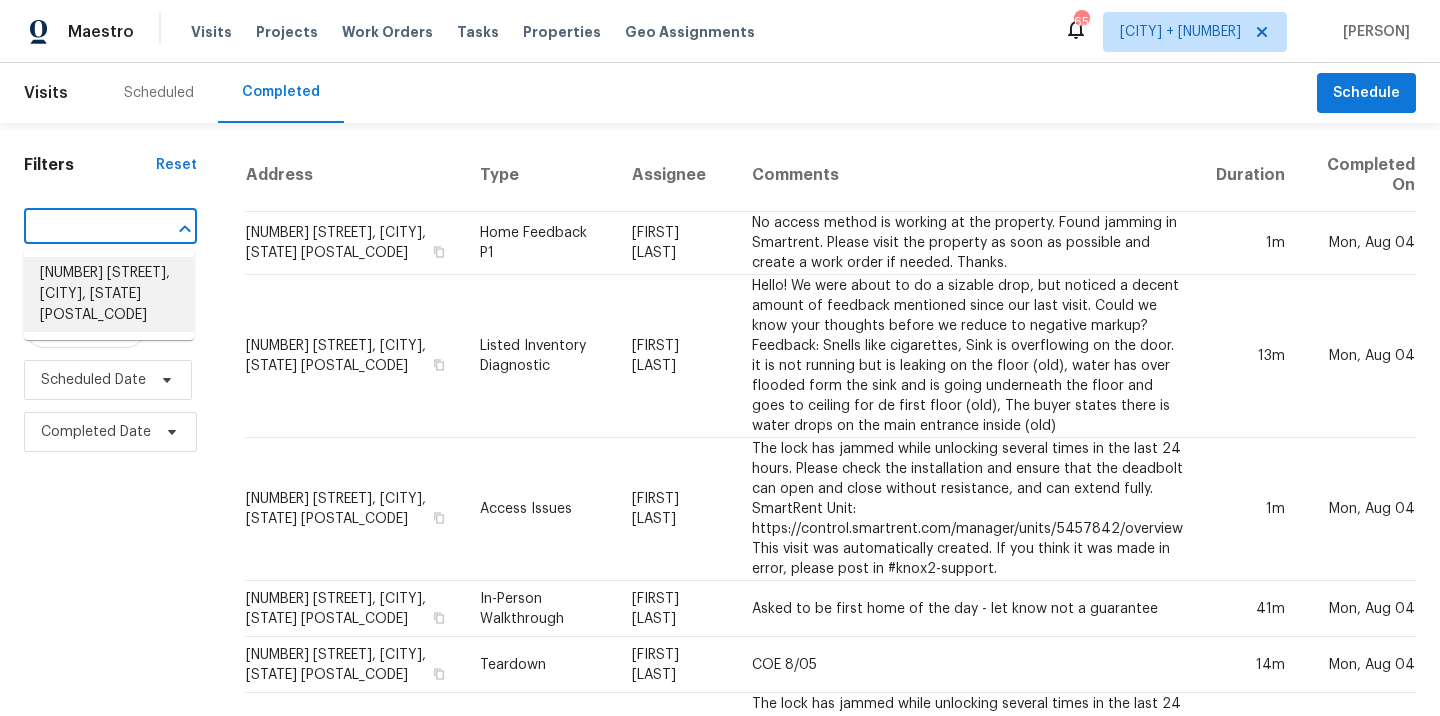 click on "[NUMBER] [STREET], [CITY], [STATE] [POSTAL_CODE]" at bounding box center (109, 294) 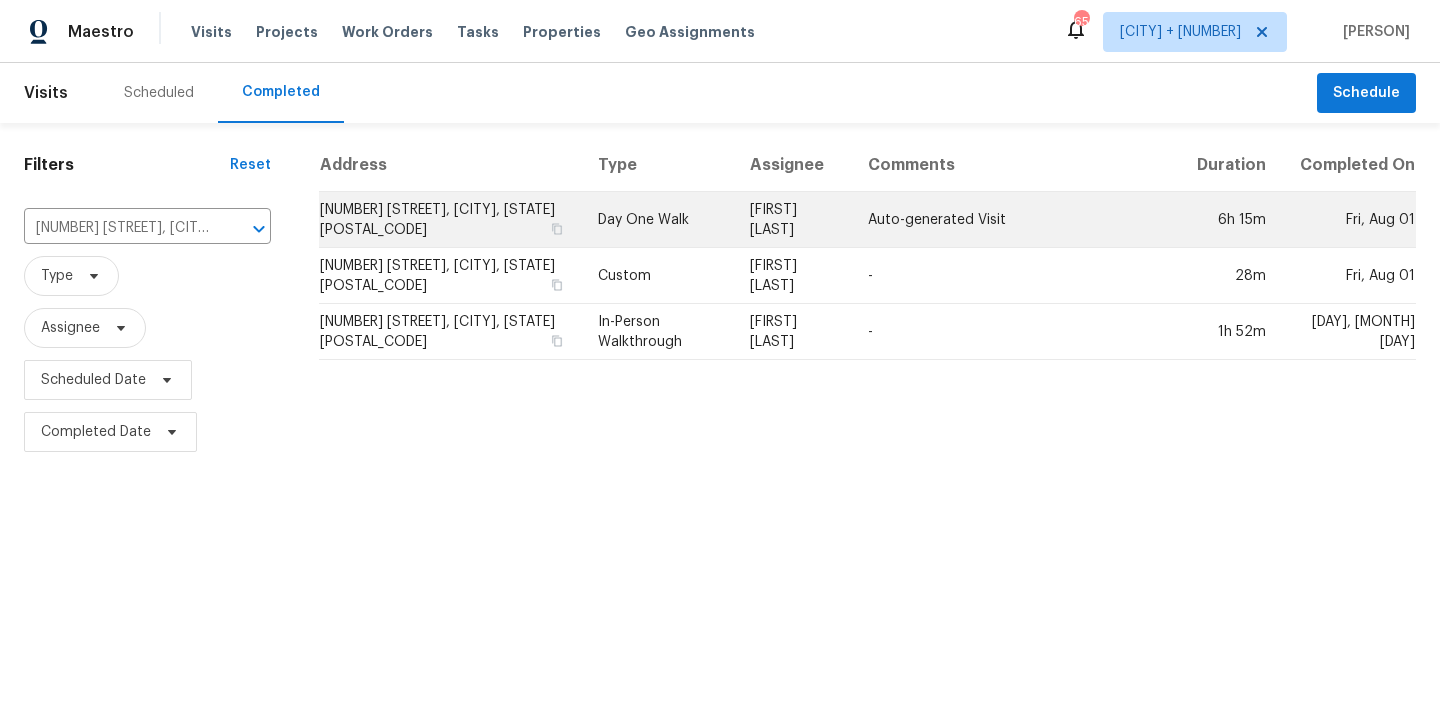 click on "Day One Walk" at bounding box center (658, 220) 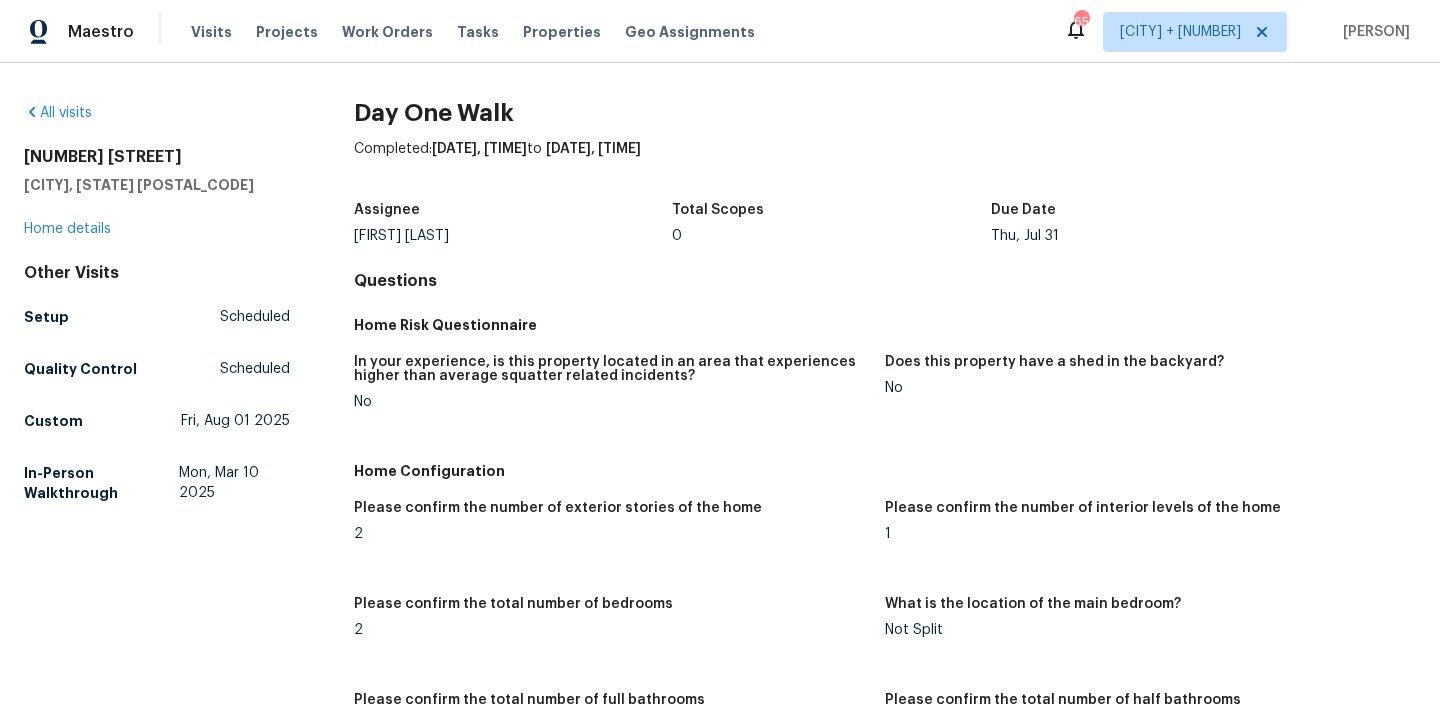 scroll, scrollTop: 510, scrollLeft: 0, axis: vertical 